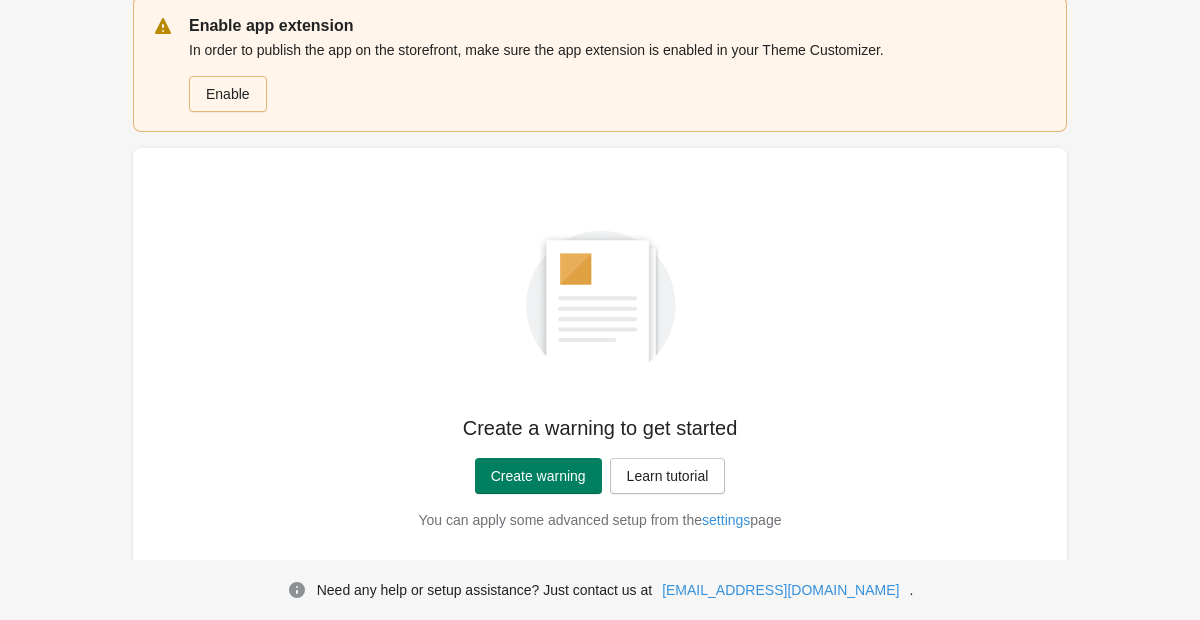 scroll, scrollTop: 196, scrollLeft: 0, axis: vertical 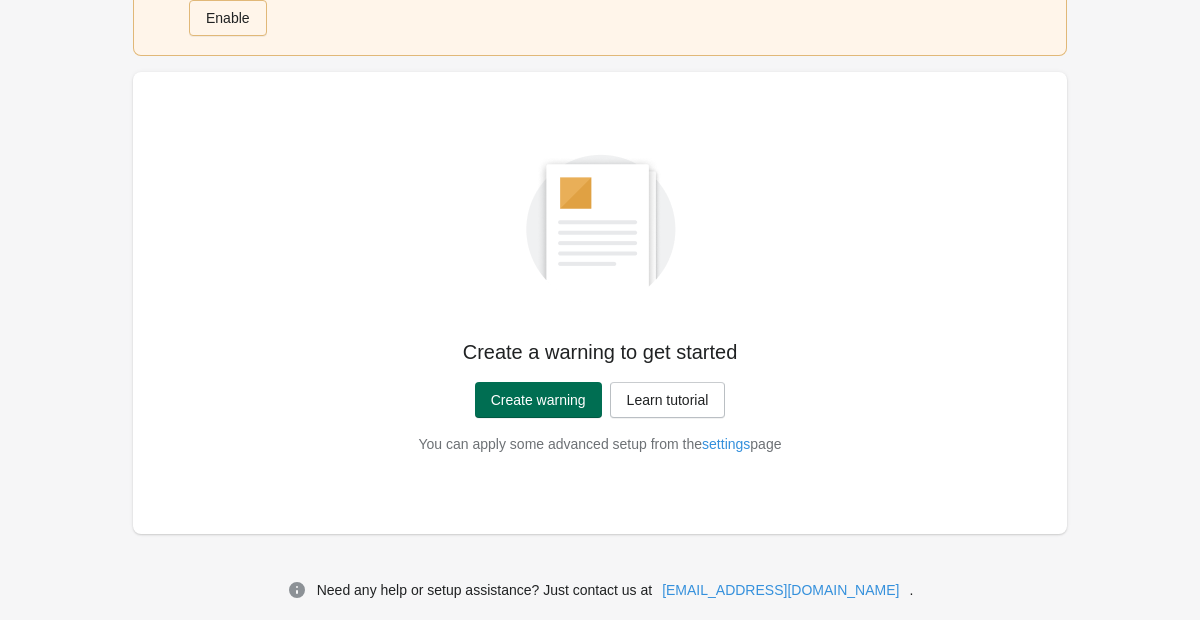 click on "Create warning" at bounding box center (538, 400) 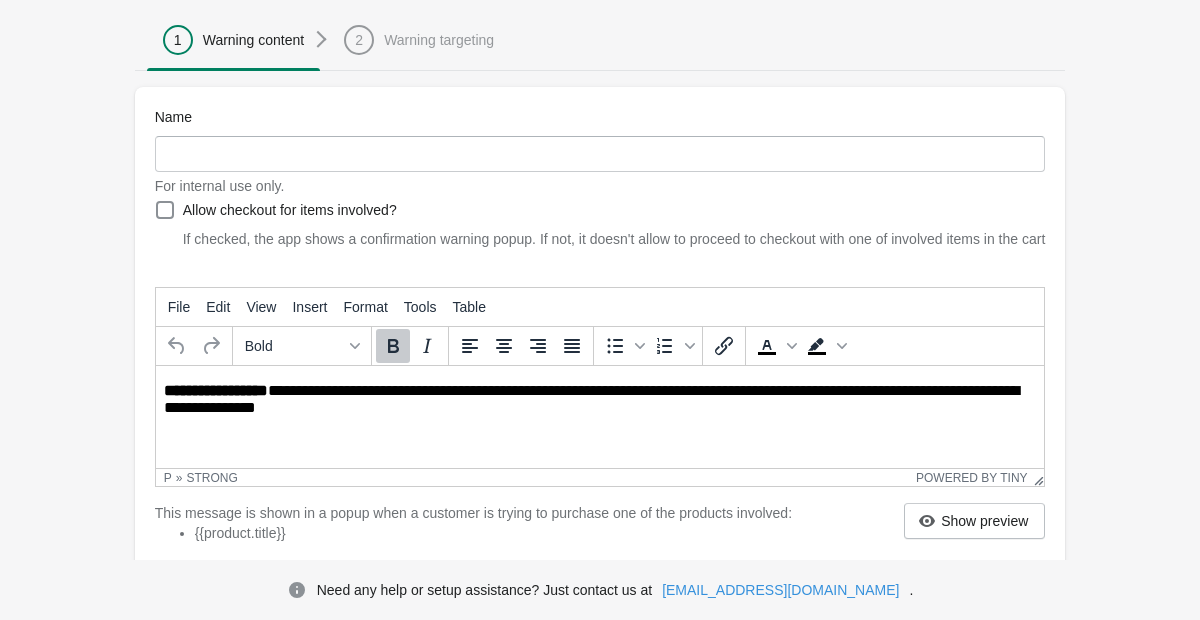 scroll, scrollTop: 0, scrollLeft: 0, axis: both 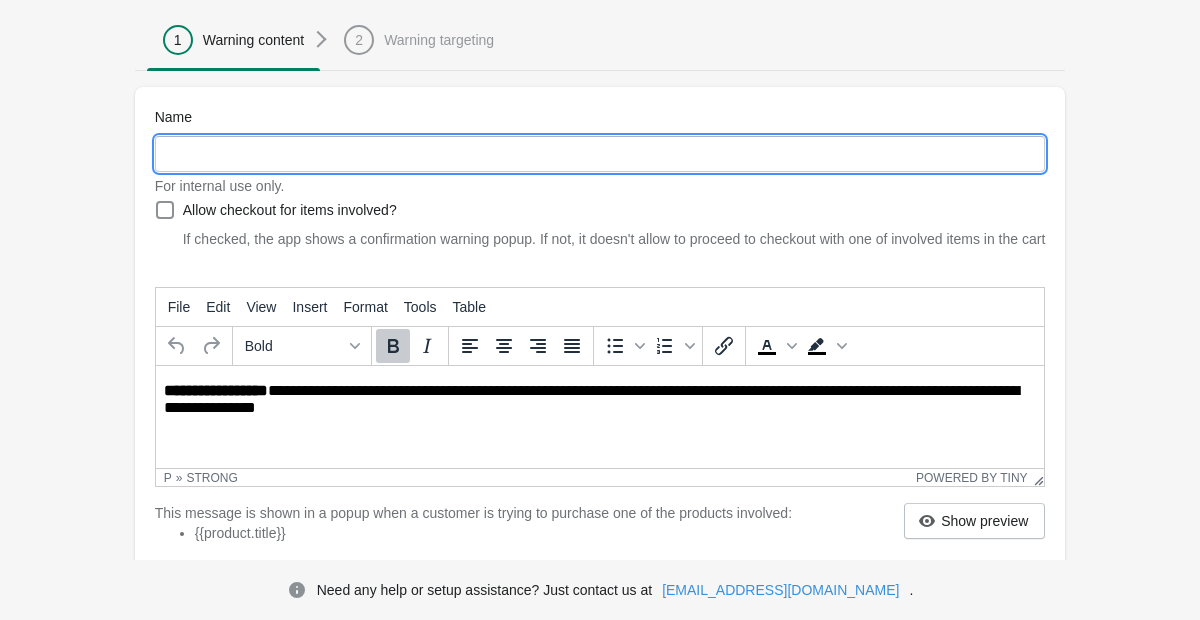 click on "Name" at bounding box center (600, 154) 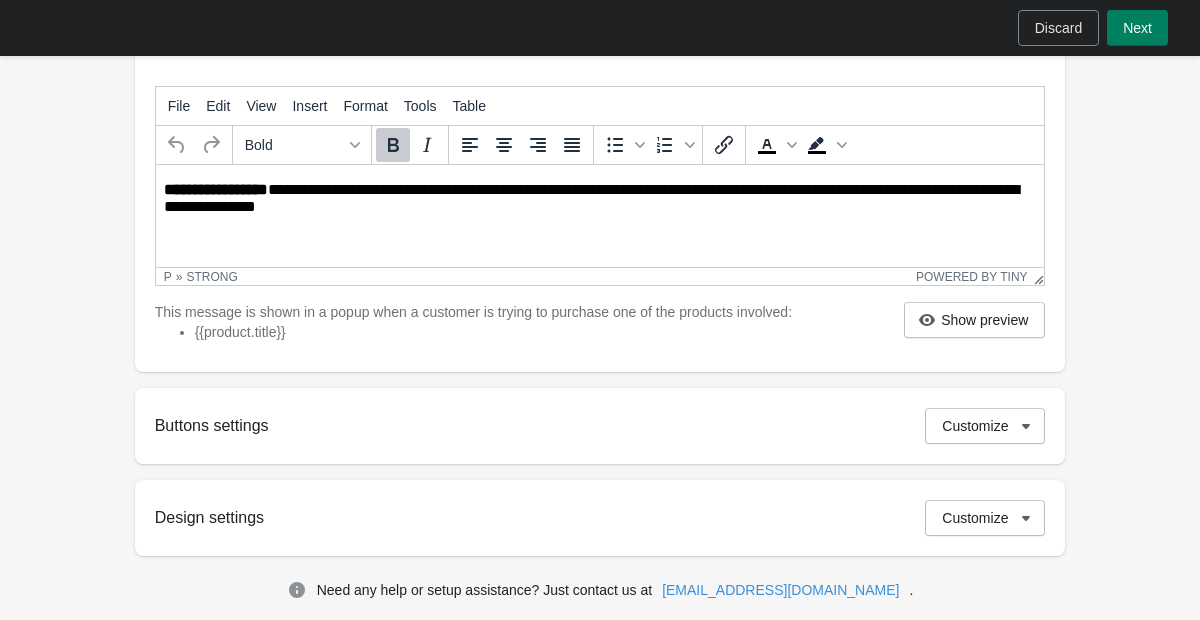 scroll, scrollTop: 367, scrollLeft: 0, axis: vertical 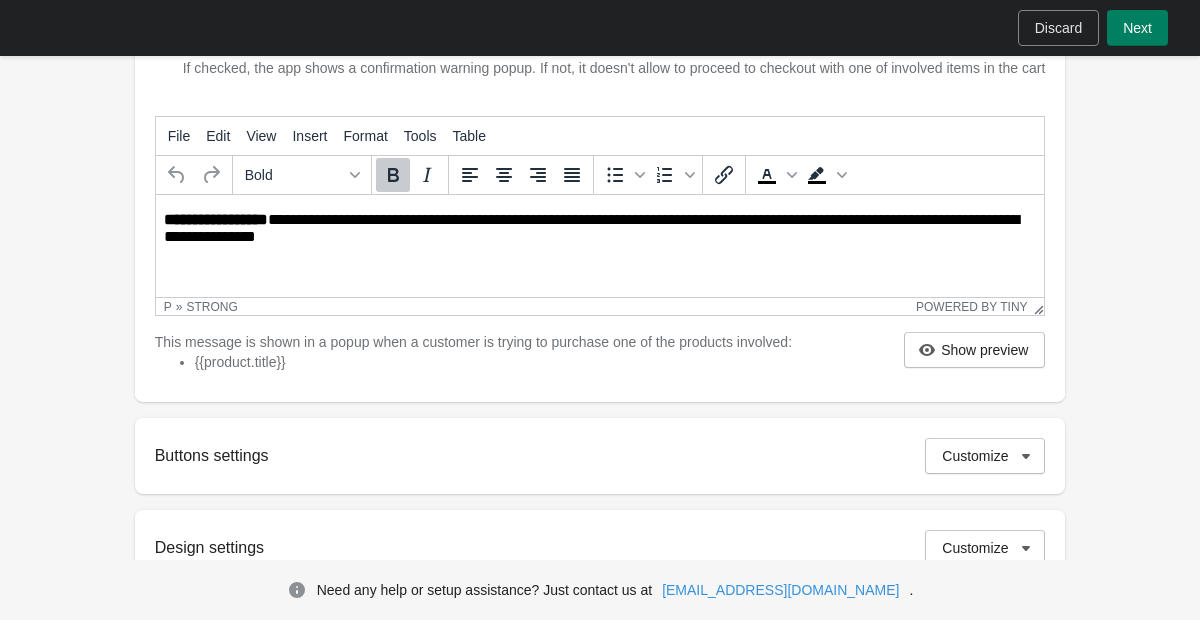 type on "**********" 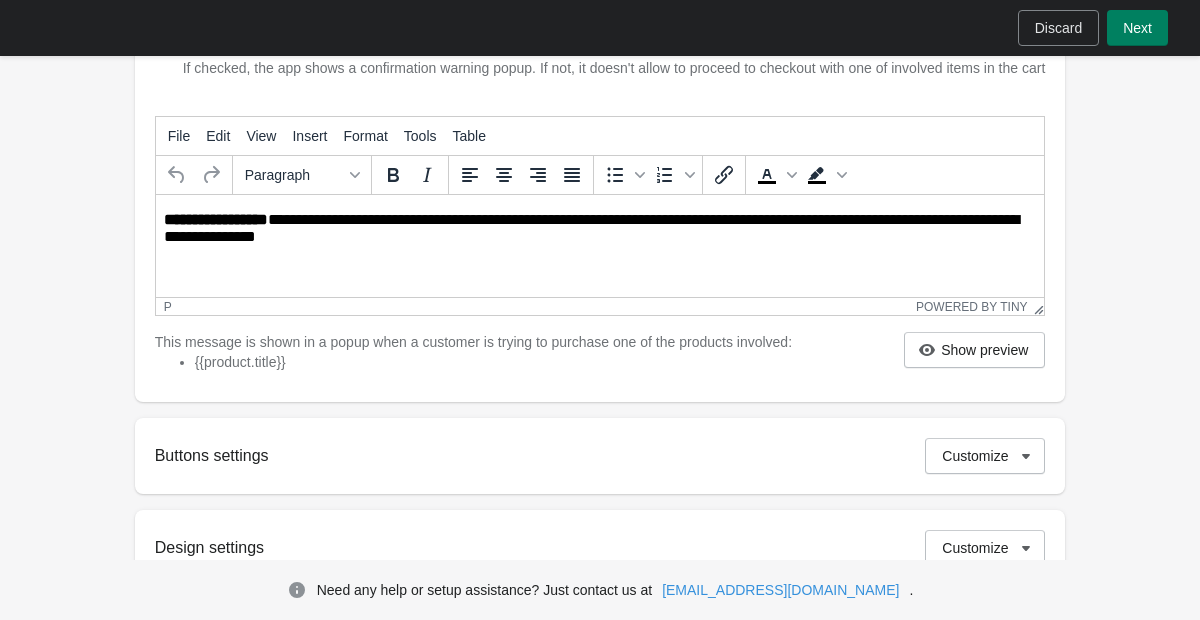 click on "**********" at bounding box center [601, 229] 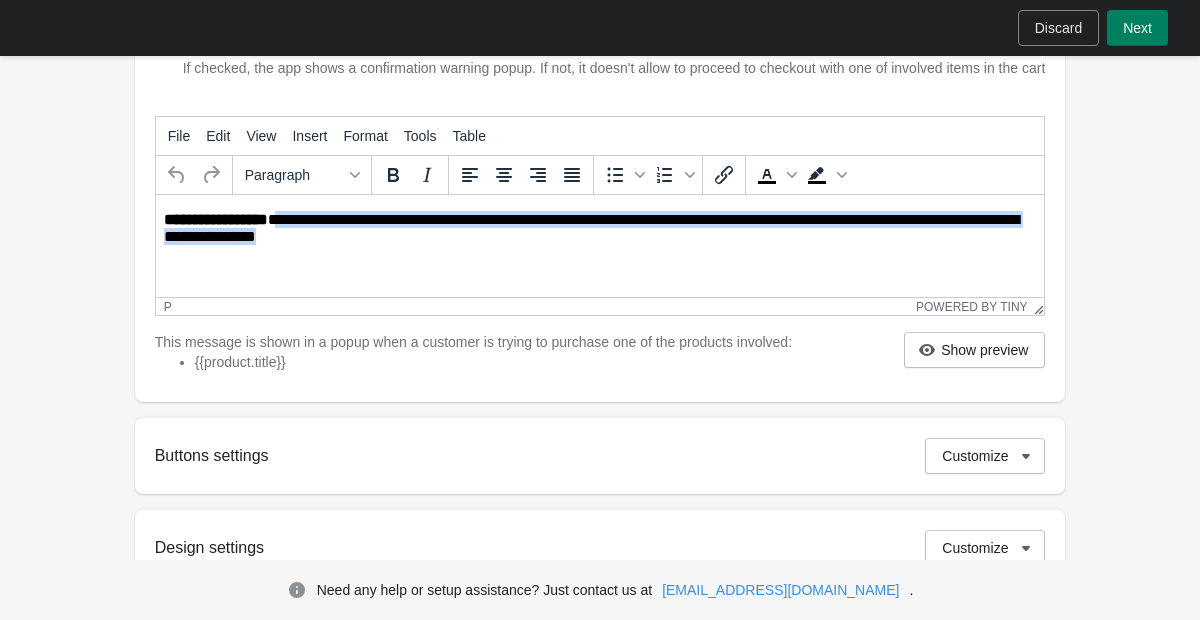 drag, startPoint x: 277, startPoint y: 221, endPoint x: 359, endPoint y: 237, distance: 83.546394 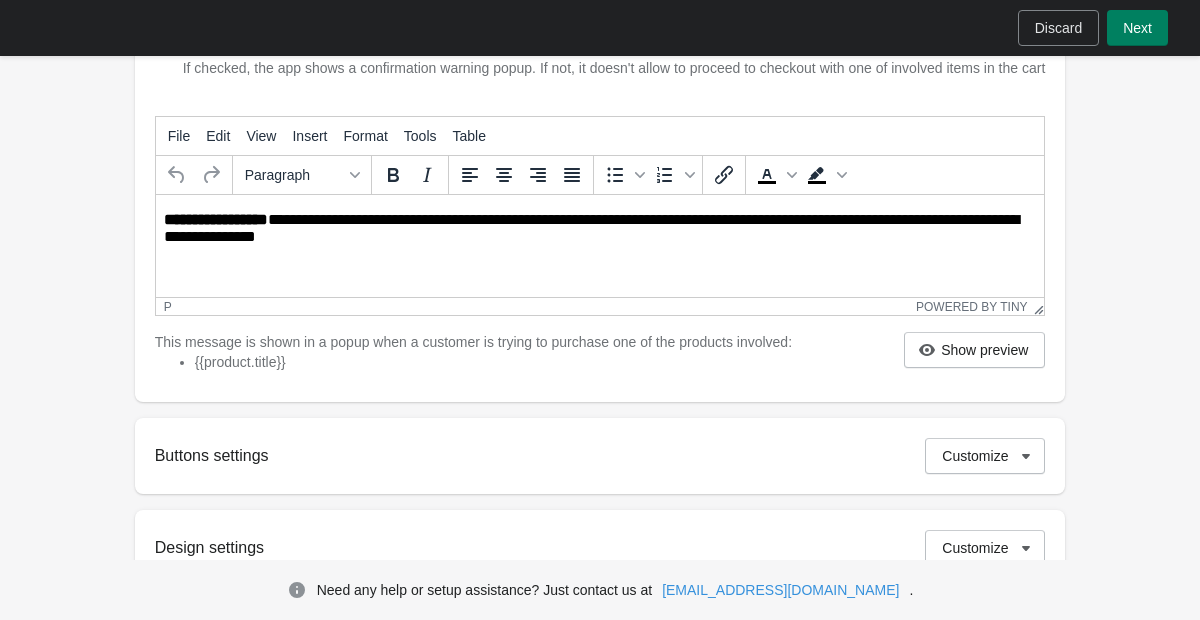 click on "**********" at bounding box center [601, 229] 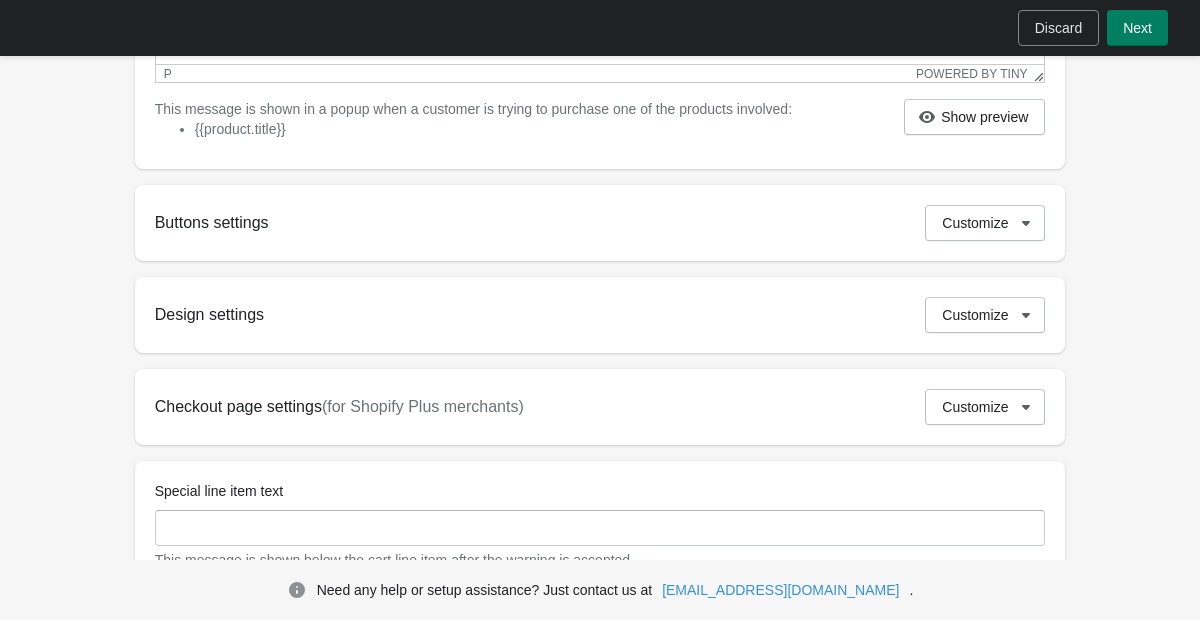 scroll, scrollTop: 377, scrollLeft: 0, axis: vertical 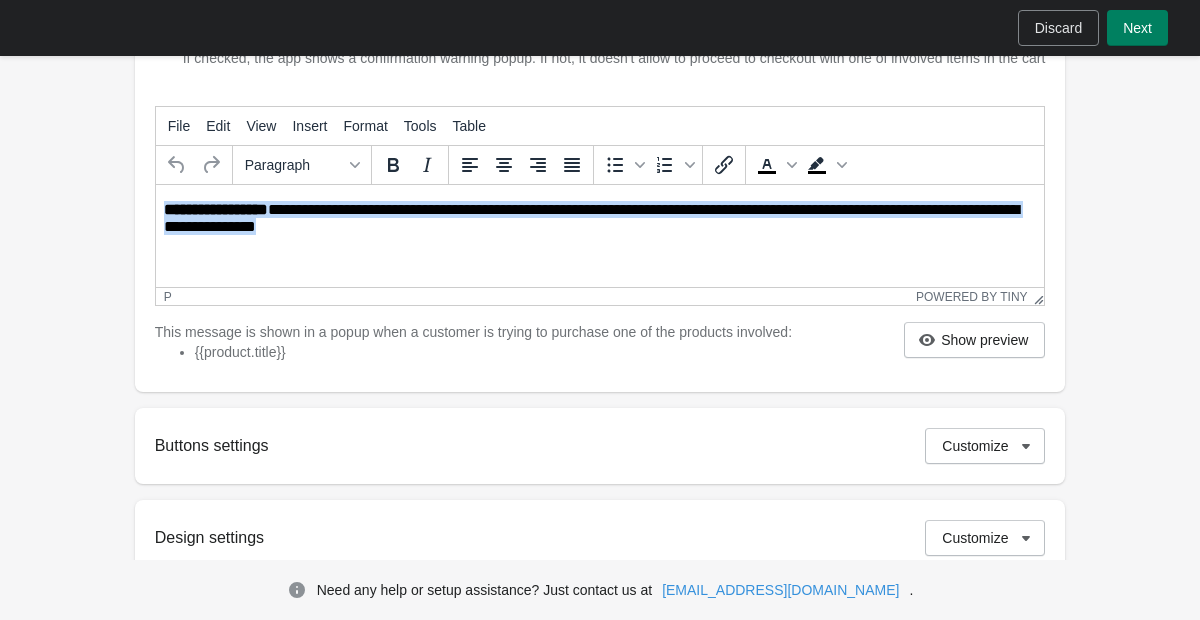 drag, startPoint x: 355, startPoint y: 229, endPoint x: 97, endPoint y: 173, distance: 264.00757 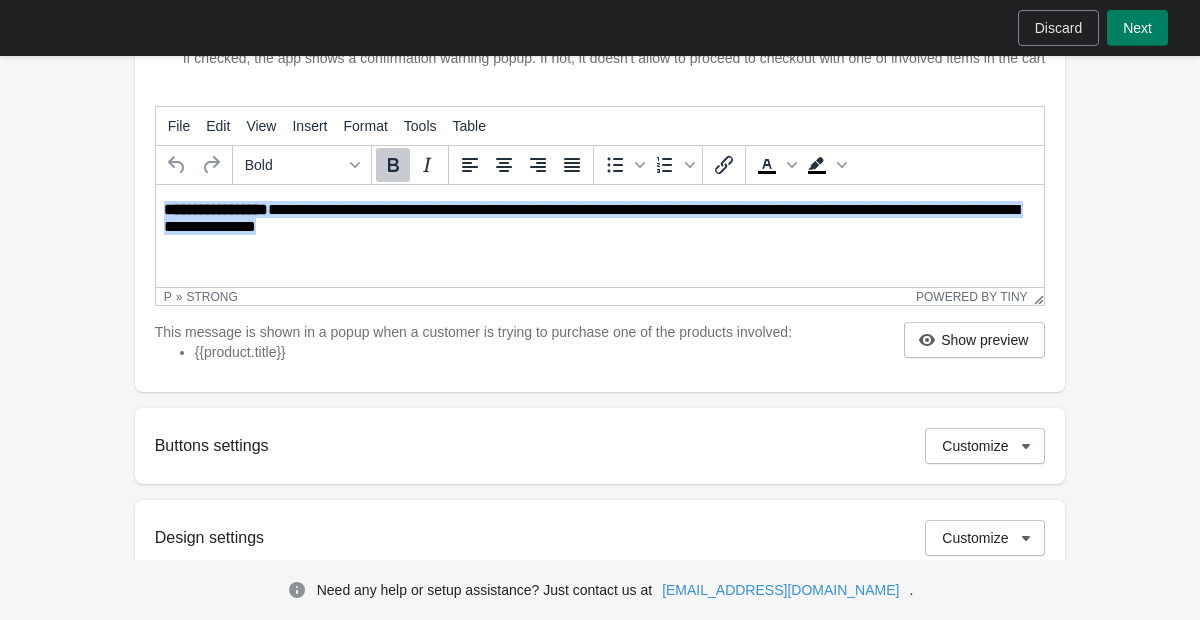 type 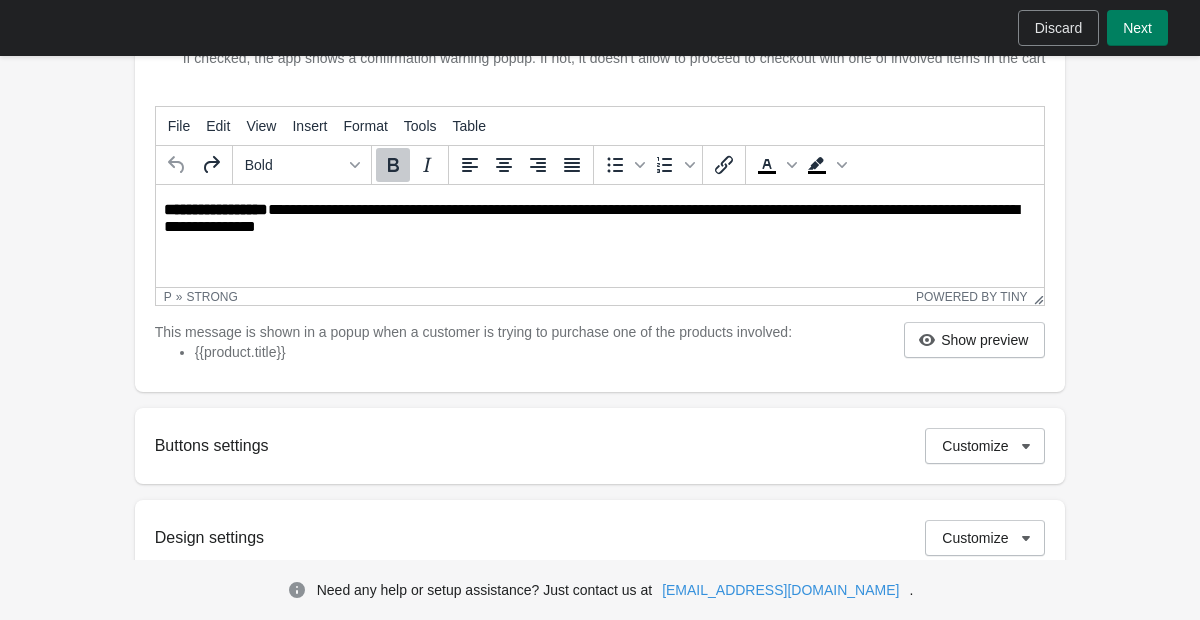 click on "**********" at bounding box center (601, 219) 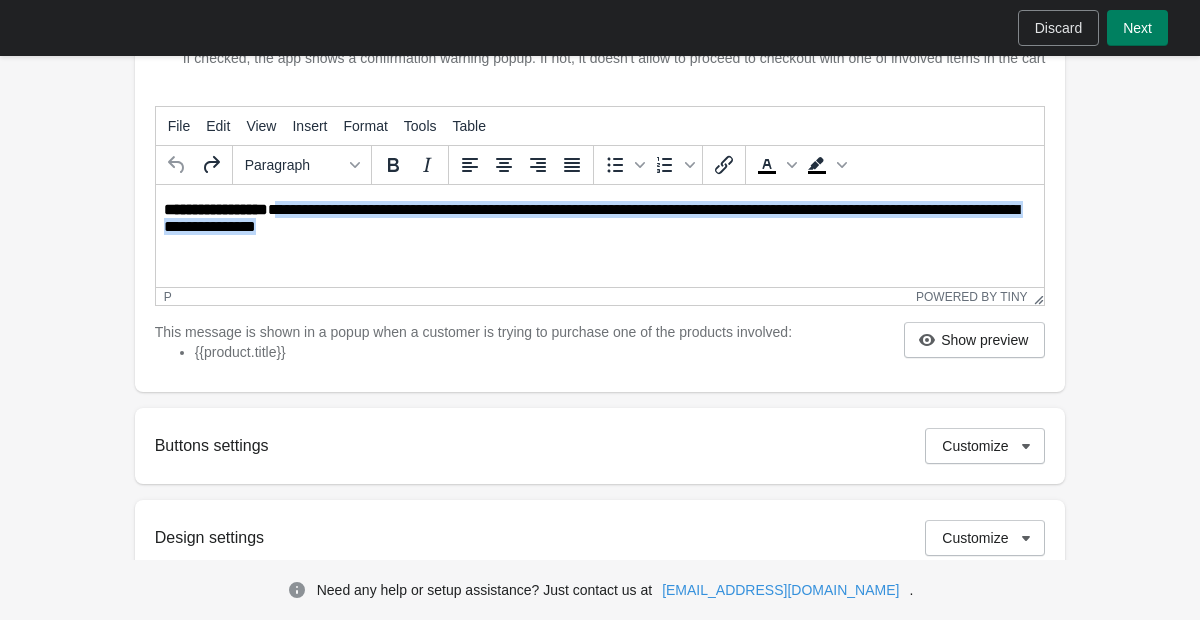 drag, startPoint x: 348, startPoint y: 226, endPoint x: 277, endPoint y: 208, distance: 73.24616 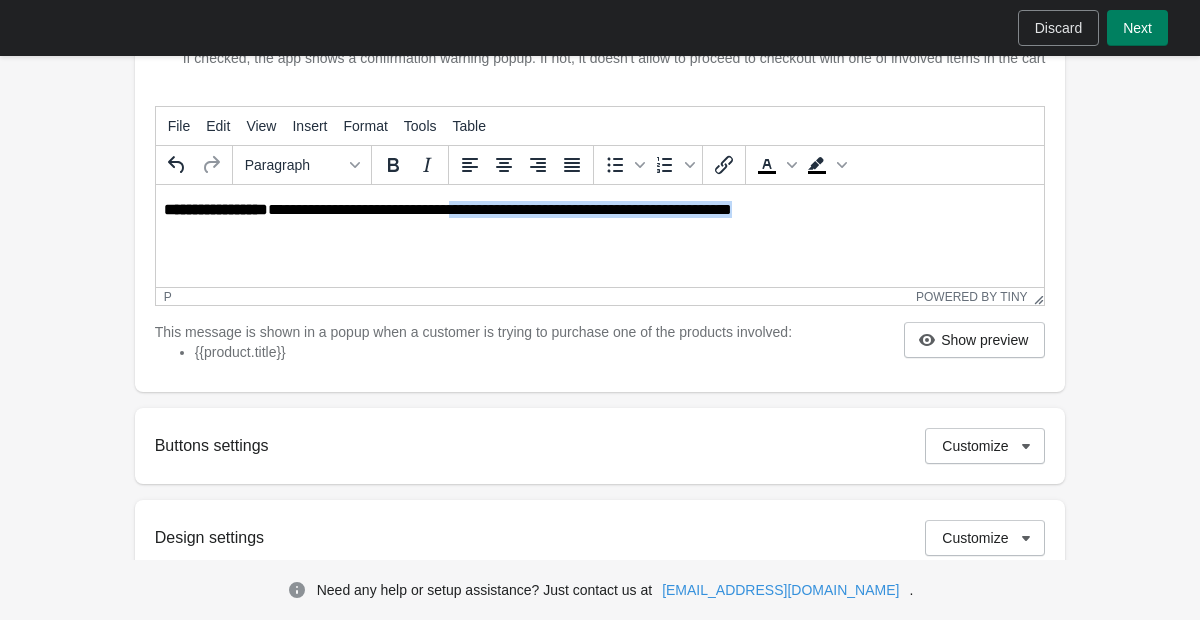 drag, startPoint x: 463, startPoint y: 211, endPoint x: 752, endPoint y: 222, distance: 289.20926 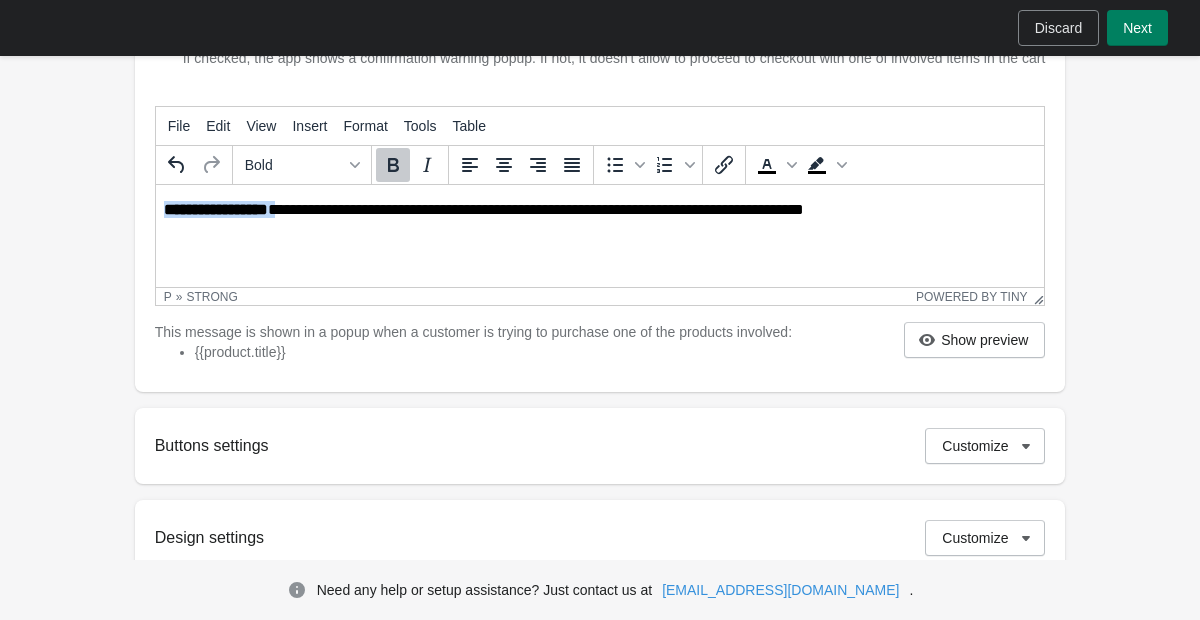 drag, startPoint x: 276, startPoint y: 210, endPoint x: 67, endPoint y: 198, distance: 209.34421 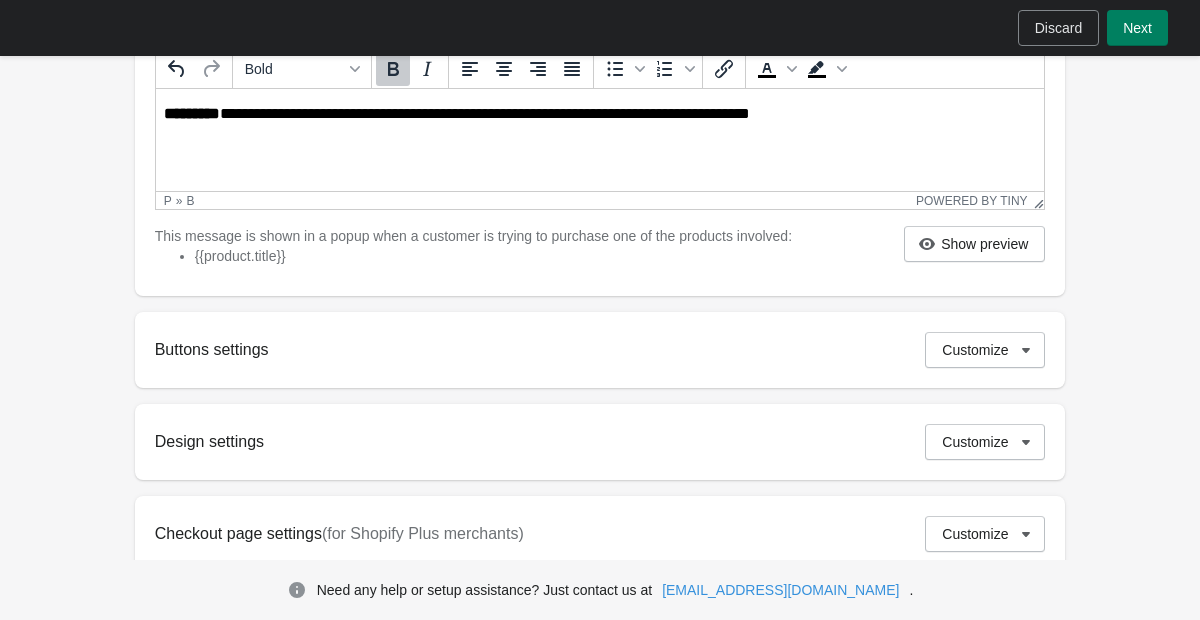 scroll, scrollTop: 484, scrollLeft: 0, axis: vertical 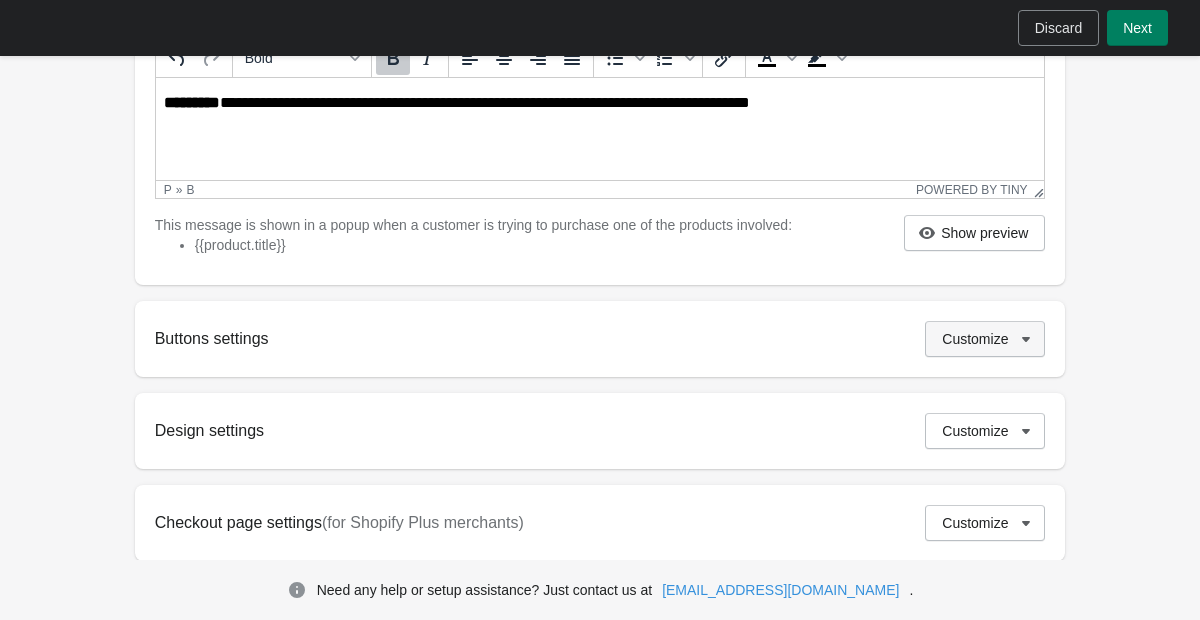 click on "Customize" at bounding box center (975, 339) 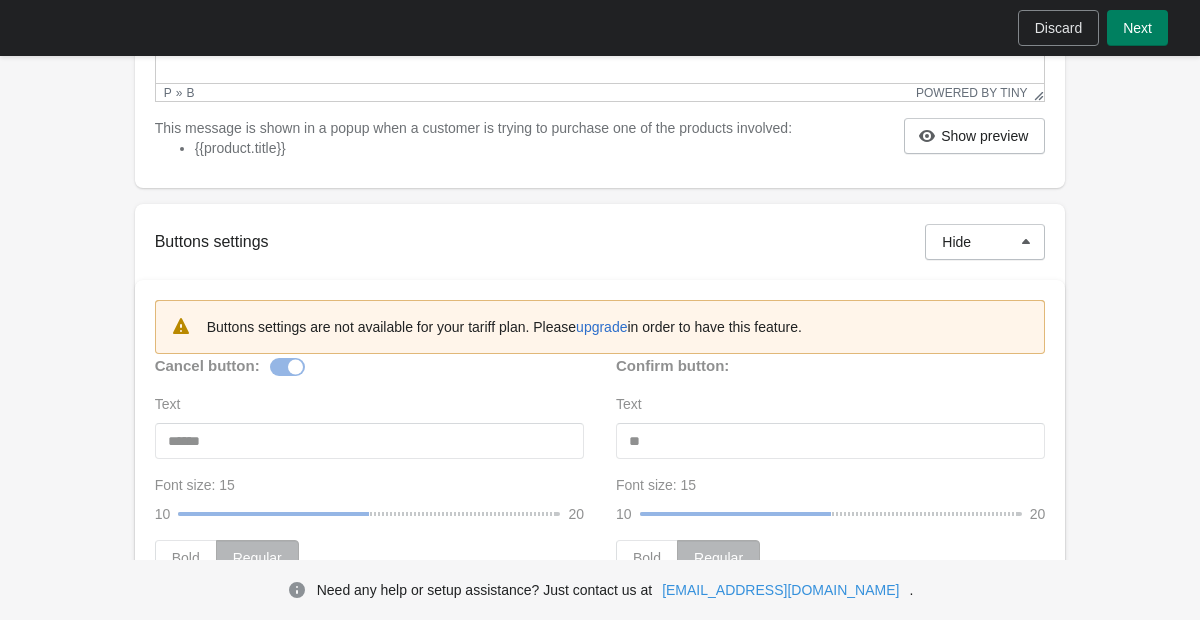 scroll, scrollTop: 0, scrollLeft: 0, axis: both 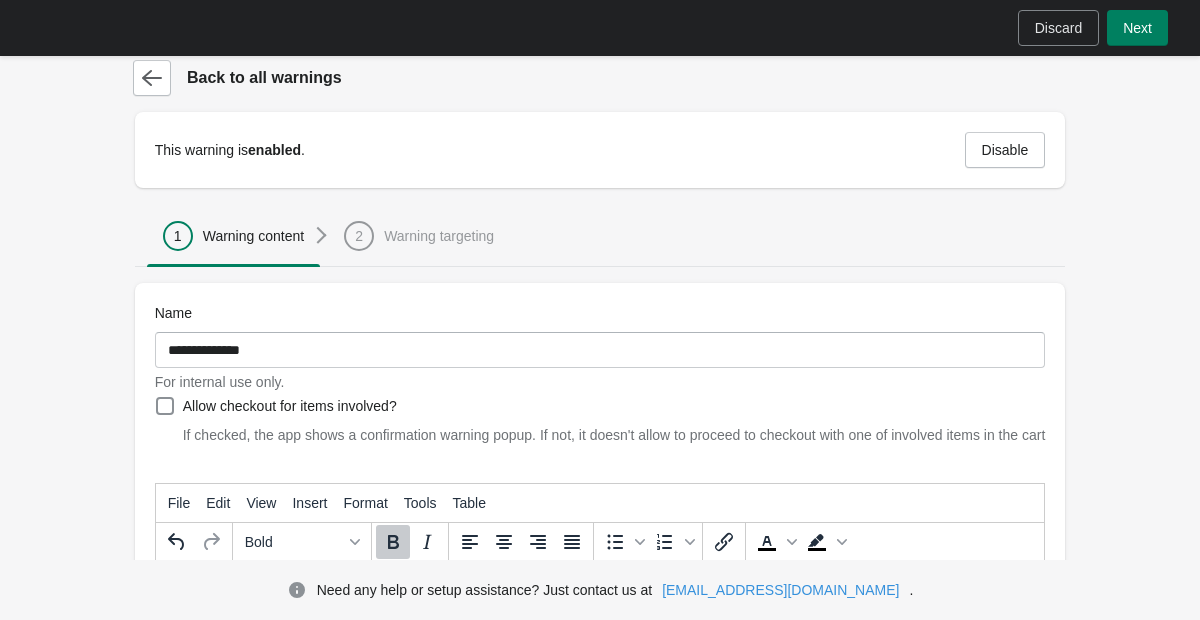 click on "1 Warning content 2 Warning targeting" at bounding box center [600, 235] 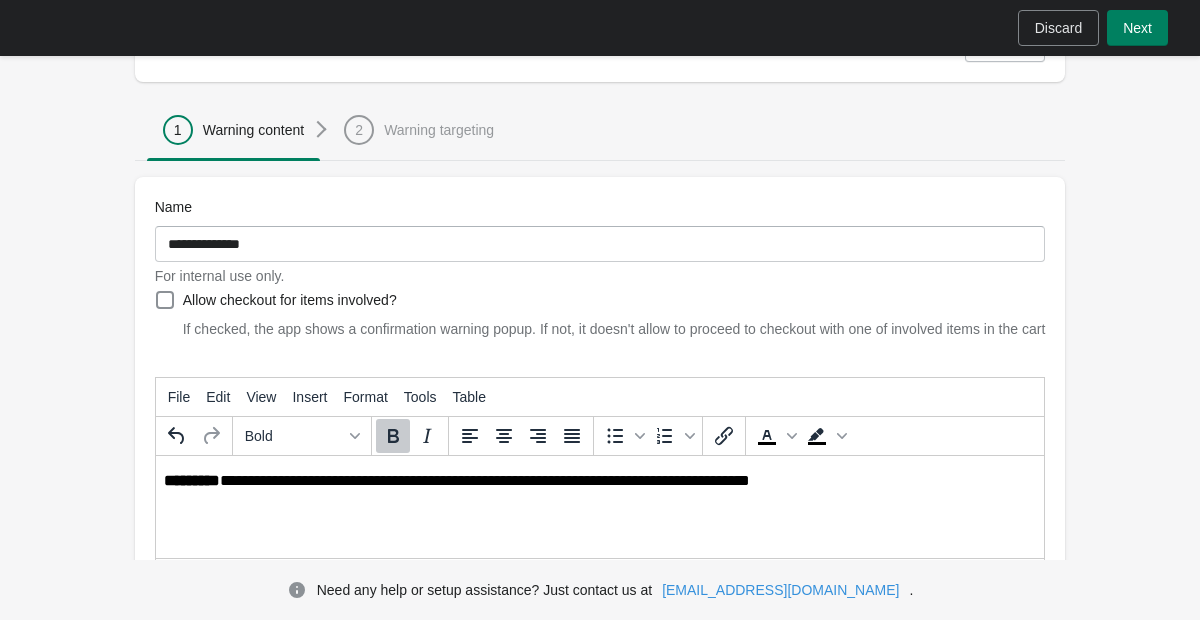 scroll, scrollTop: 219, scrollLeft: 0, axis: vertical 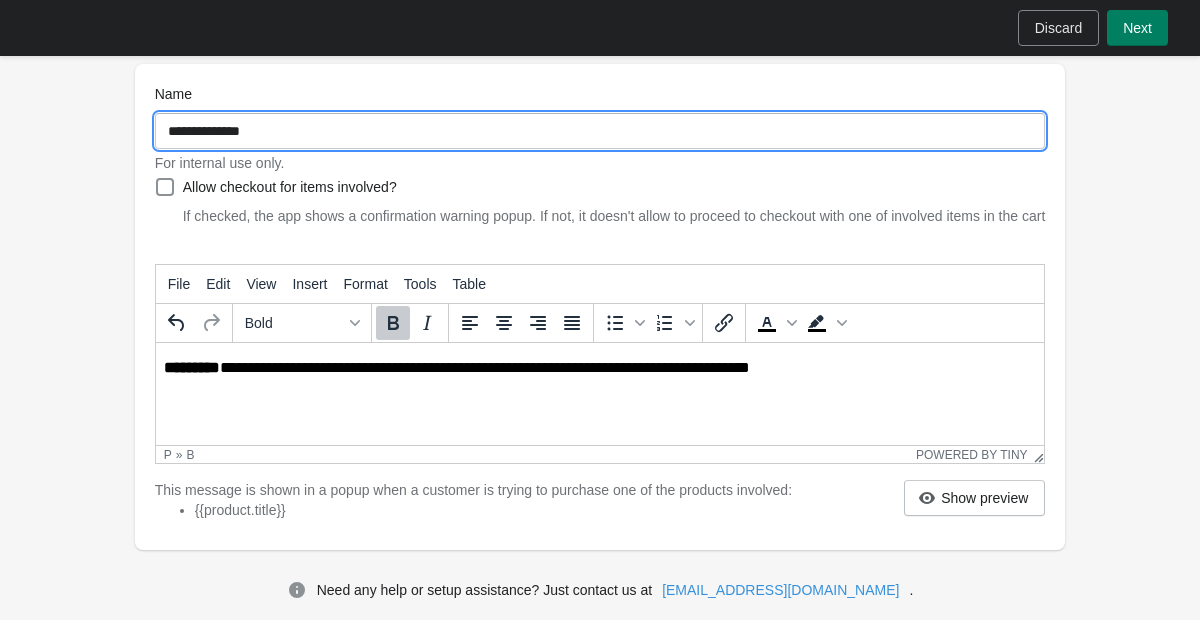 click on "**********" at bounding box center (600, 131) 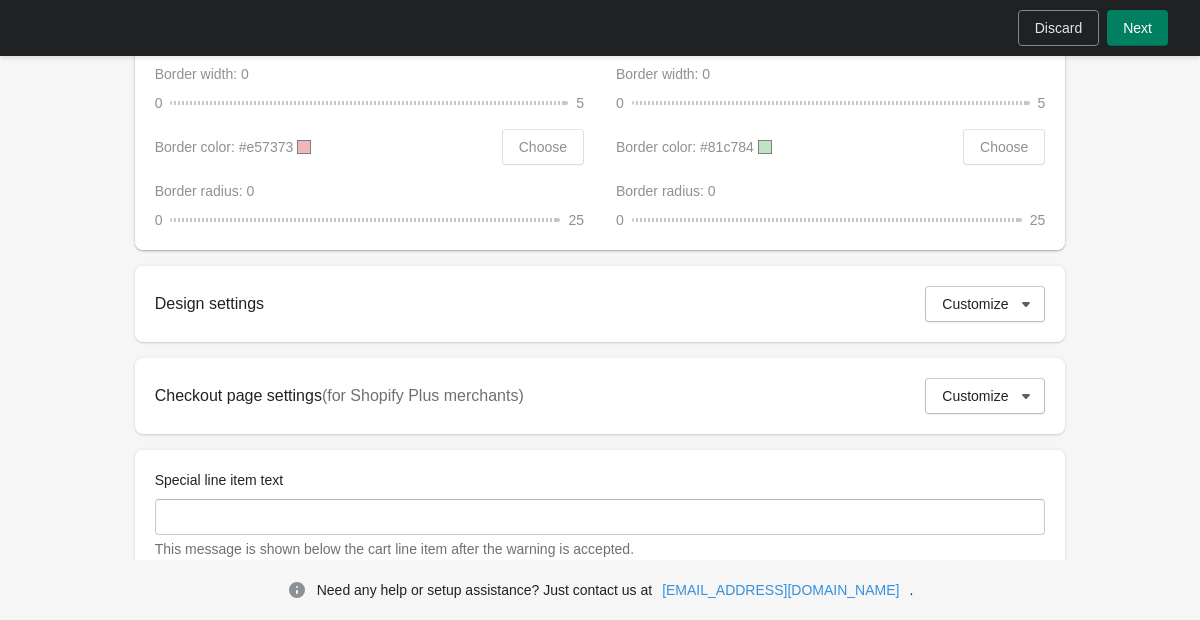 scroll, scrollTop: 1330, scrollLeft: 0, axis: vertical 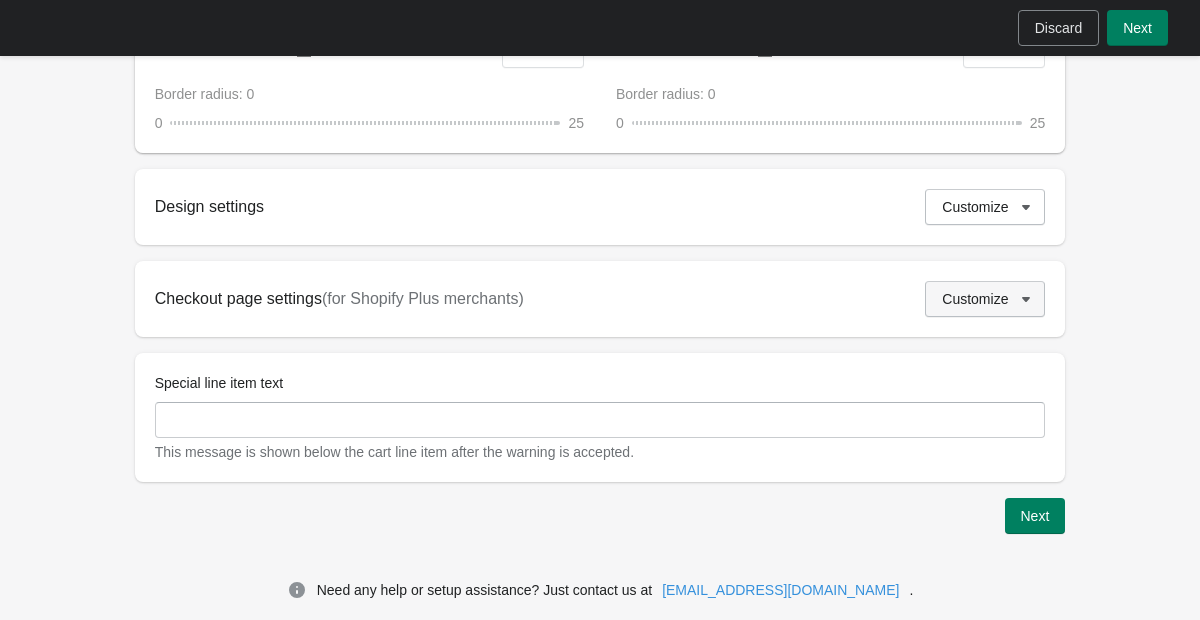 type on "**********" 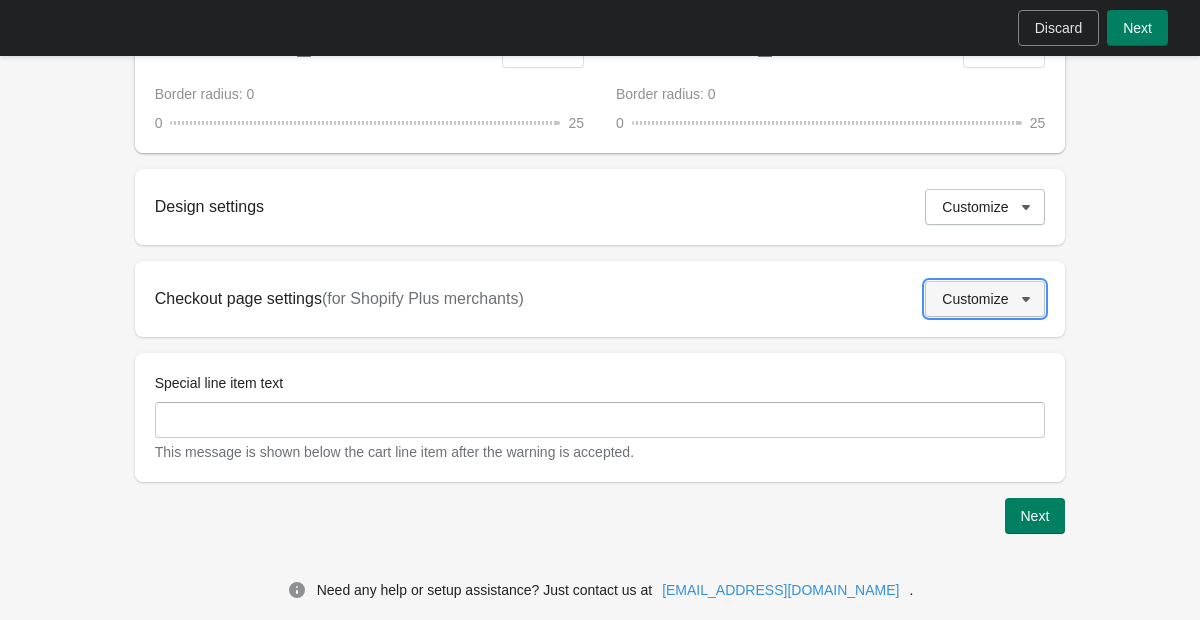 click on "Customize" at bounding box center (975, 299) 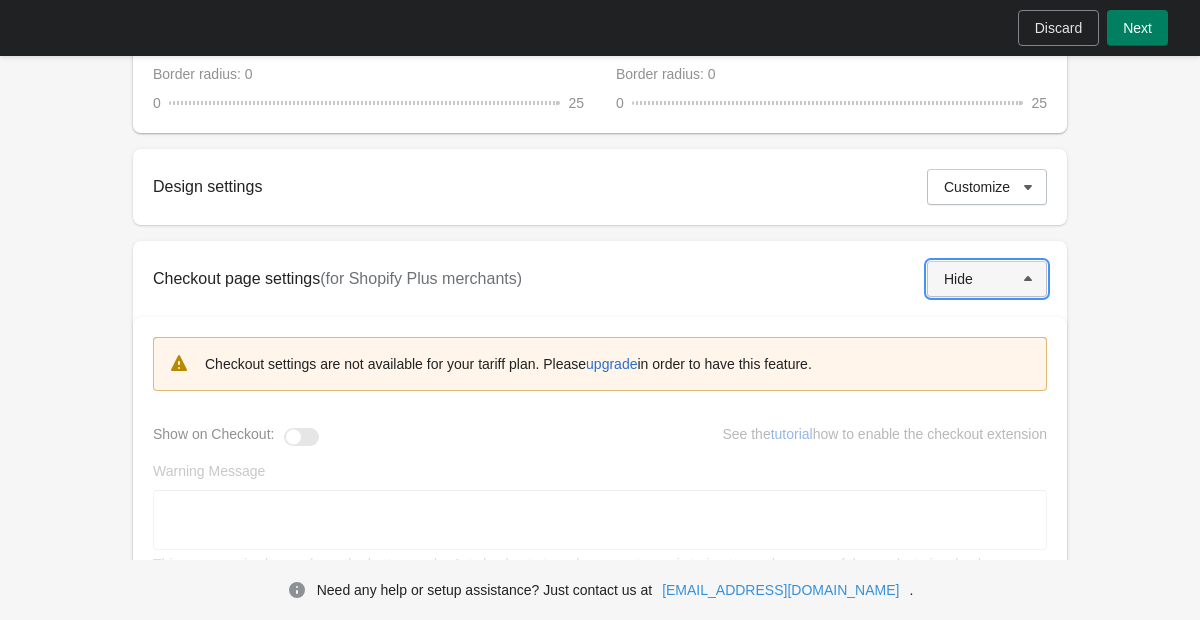 click on "Hide" at bounding box center (958, 279) 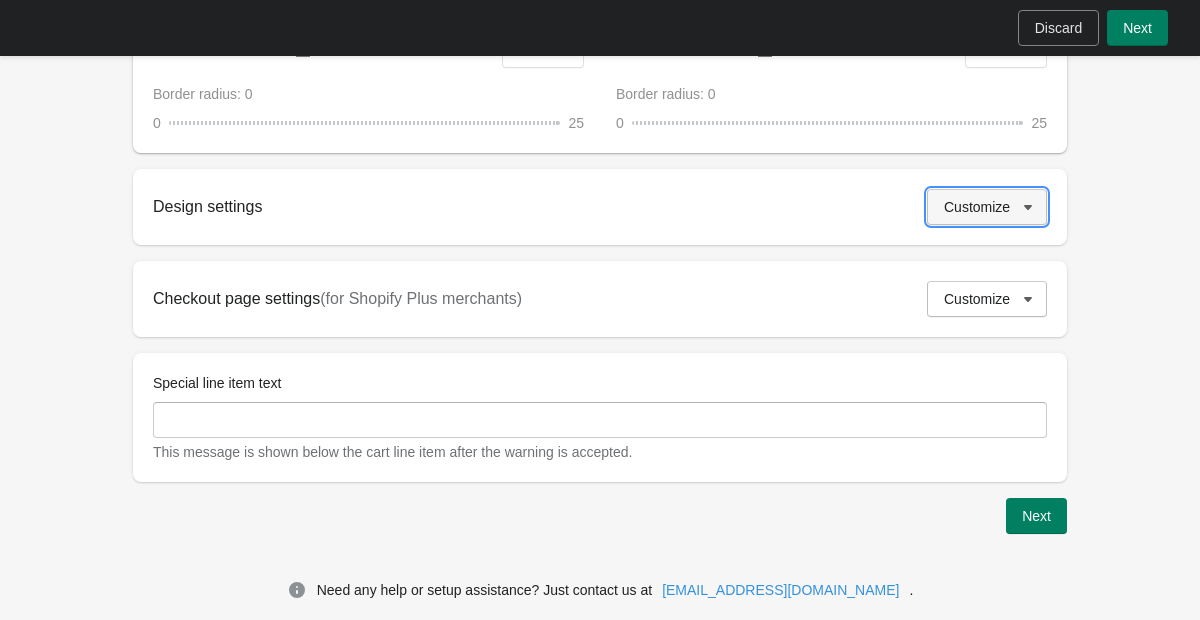 click on "Customize" at bounding box center [977, 207] 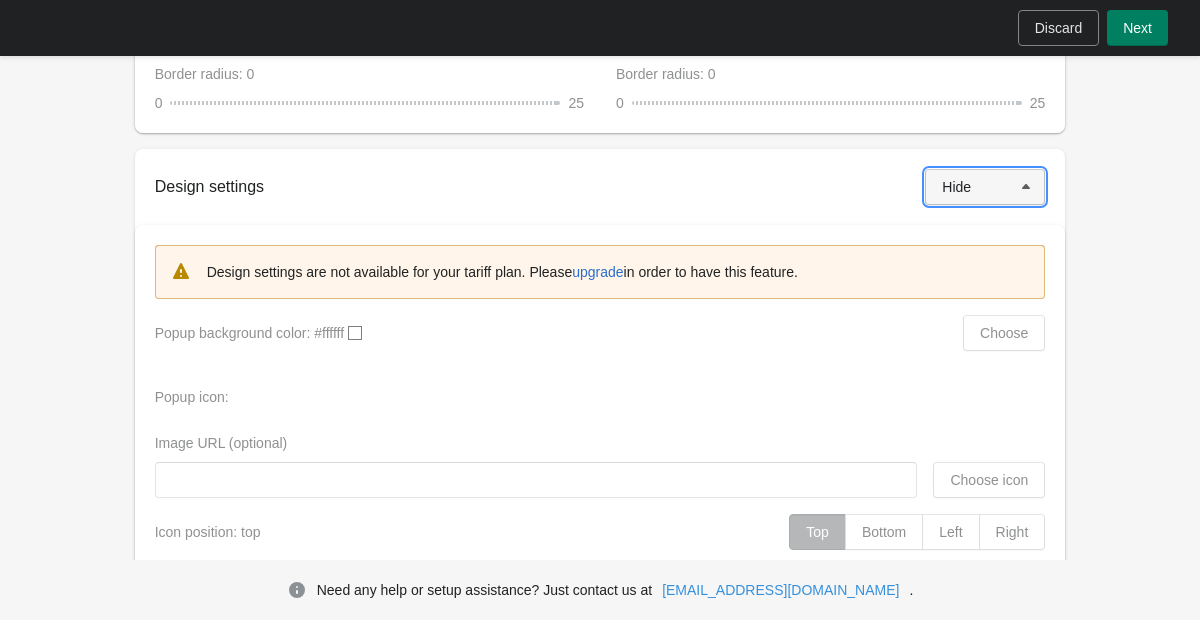 click on "Hide" at bounding box center (956, 187) 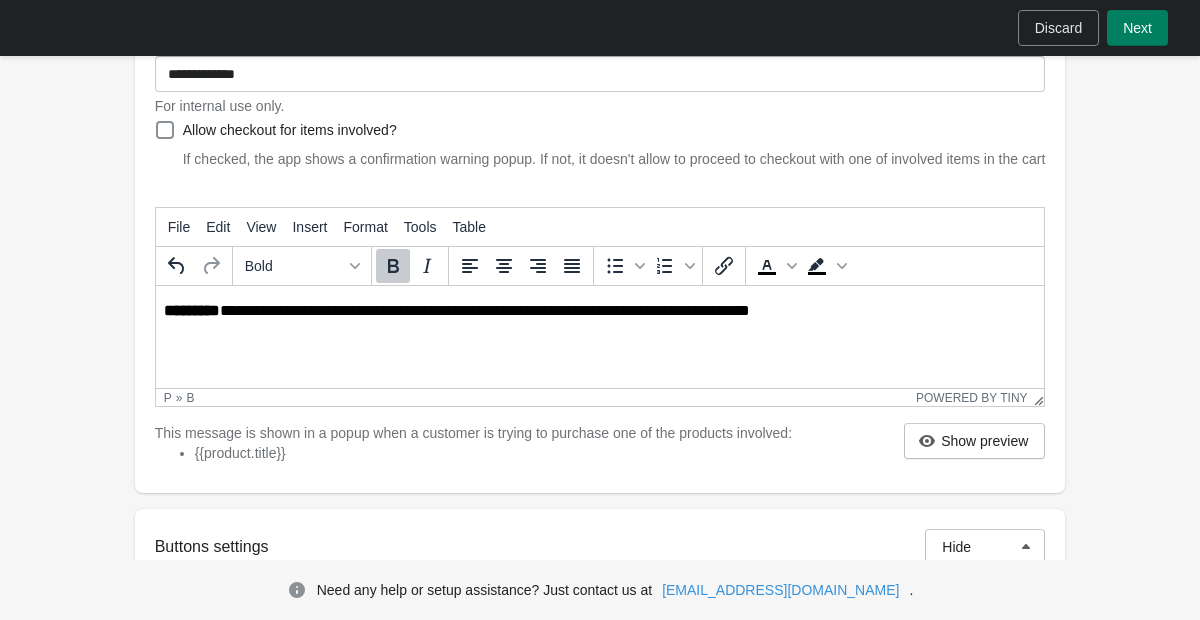 scroll, scrollTop: 0, scrollLeft: 0, axis: both 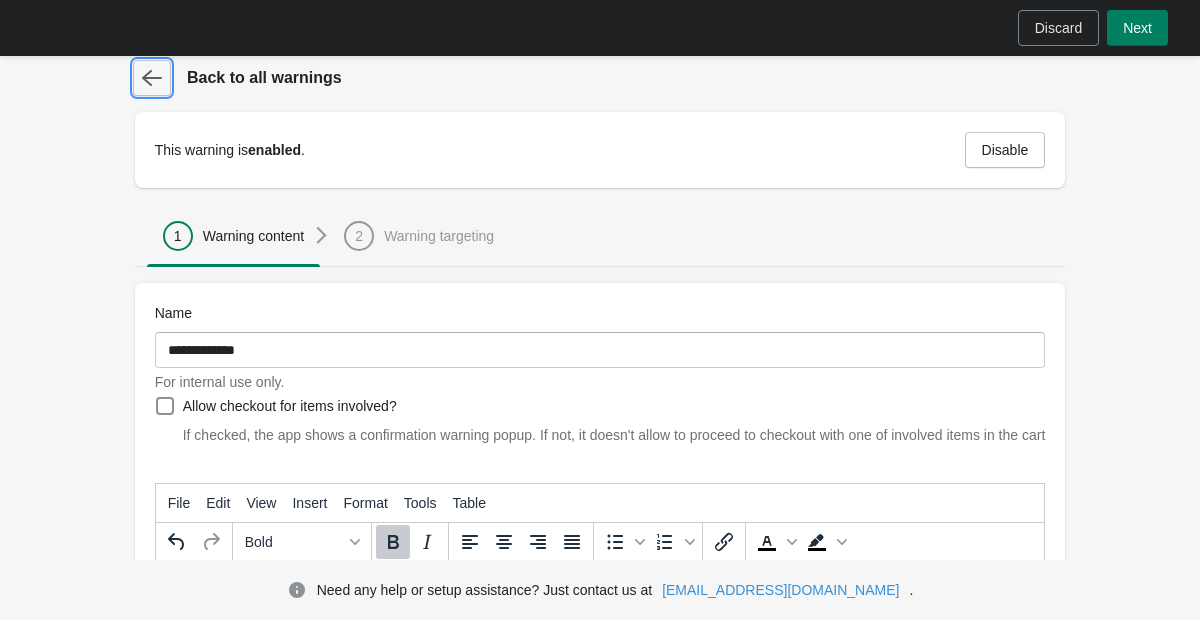 click at bounding box center [152, 78] 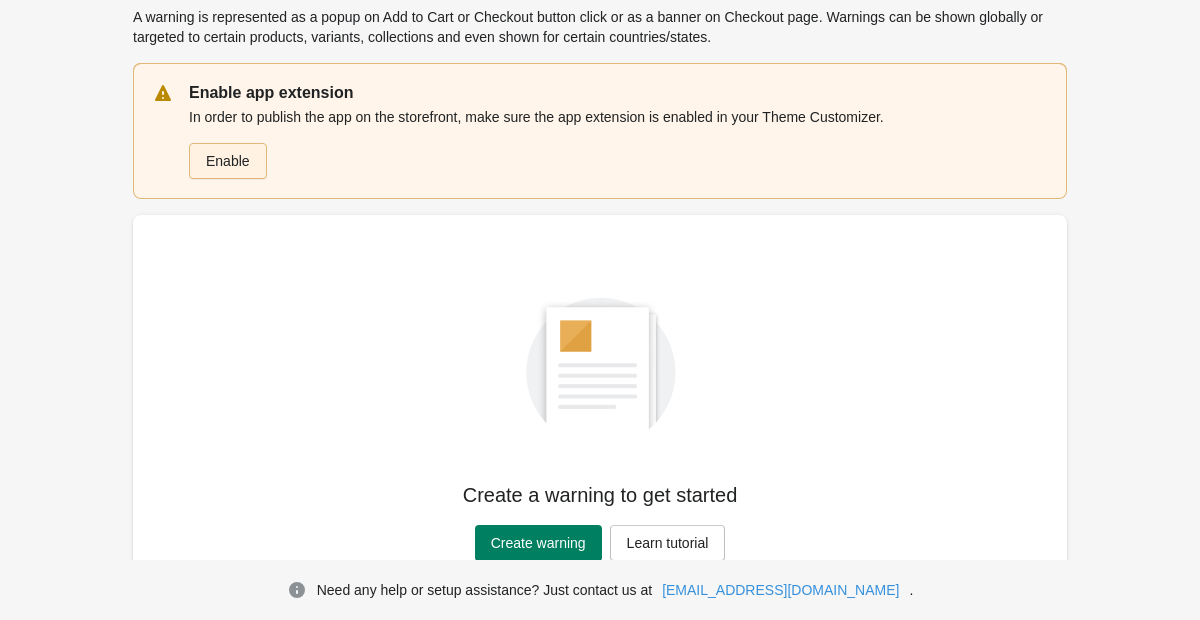 scroll, scrollTop: 0, scrollLeft: 0, axis: both 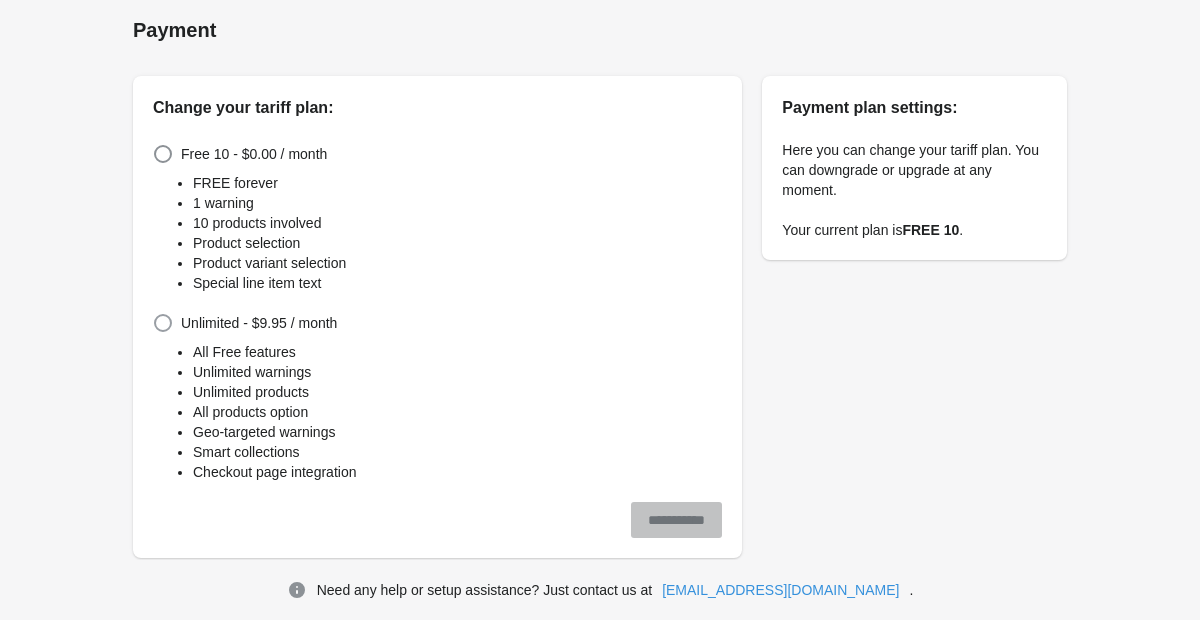 click on "Unlimited - $9.95 / month" at bounding box center (245, 323) 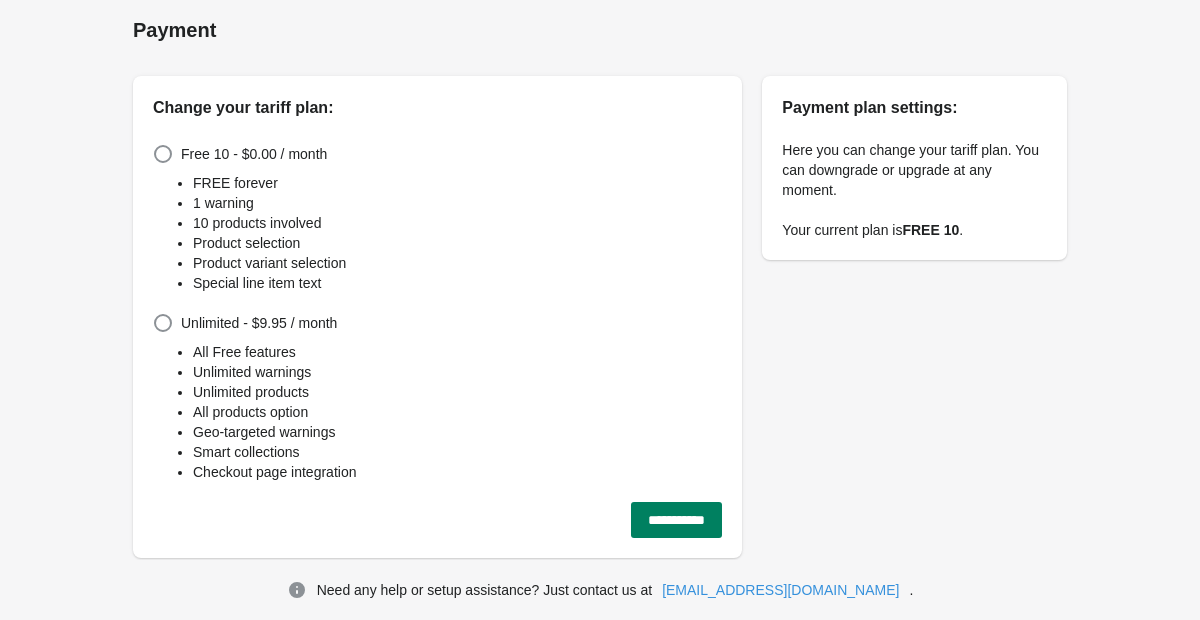 click on "**********" at bounding box center [676, 520] 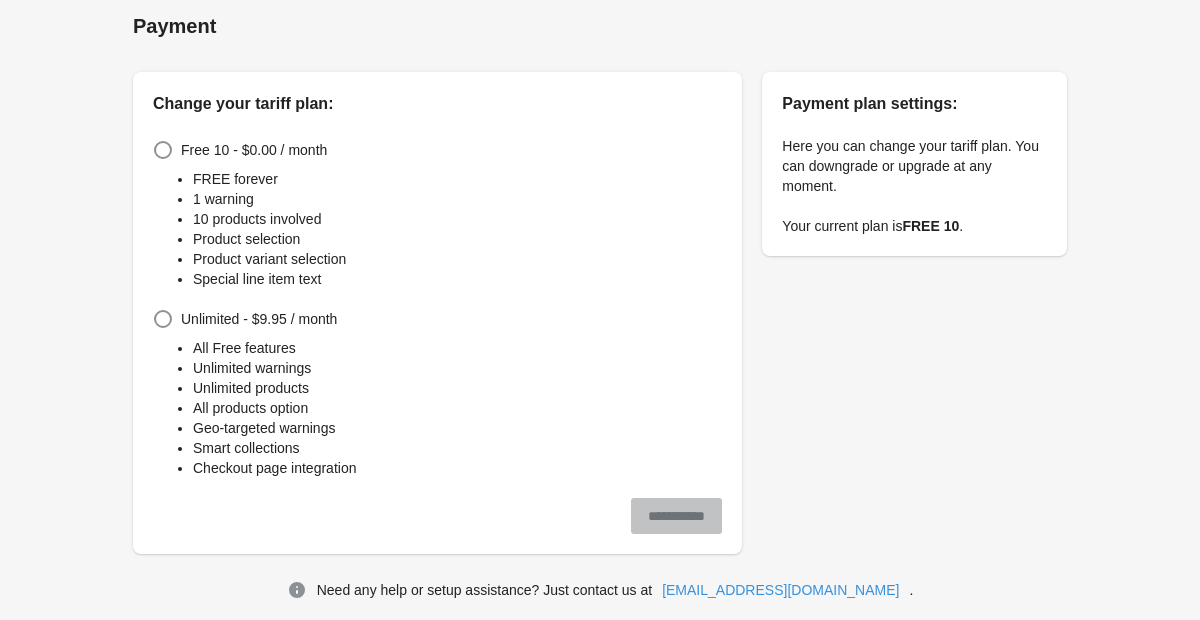scroll, scrollTop: 9, scrollLeft: 0, axis: vertical 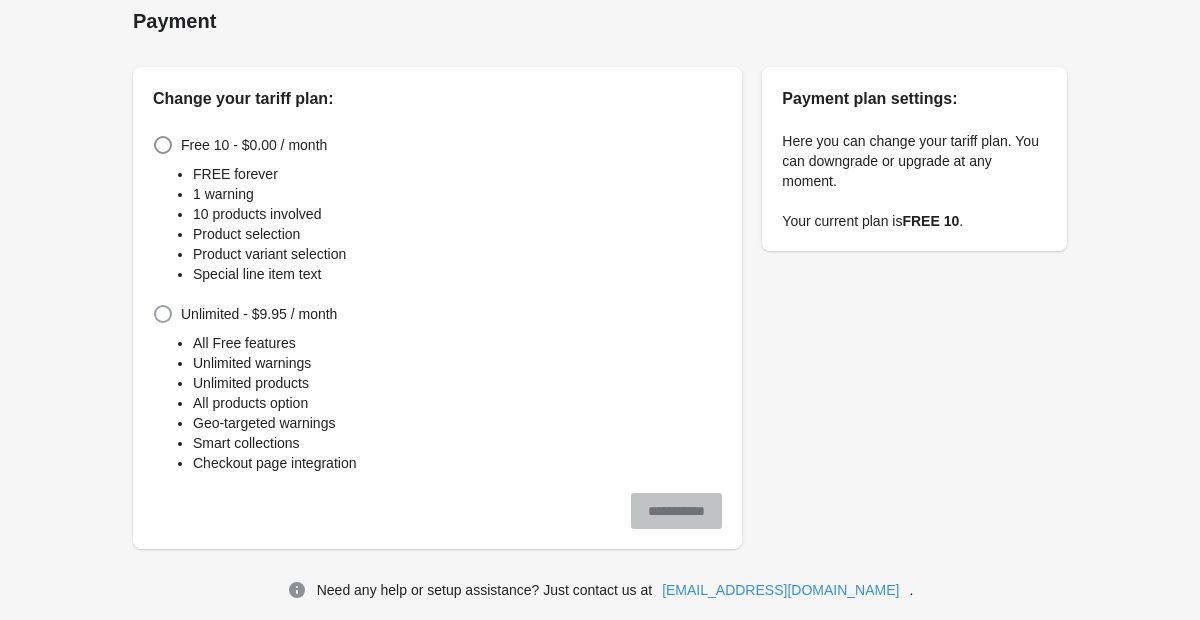 click at bounding box center (163, 314) 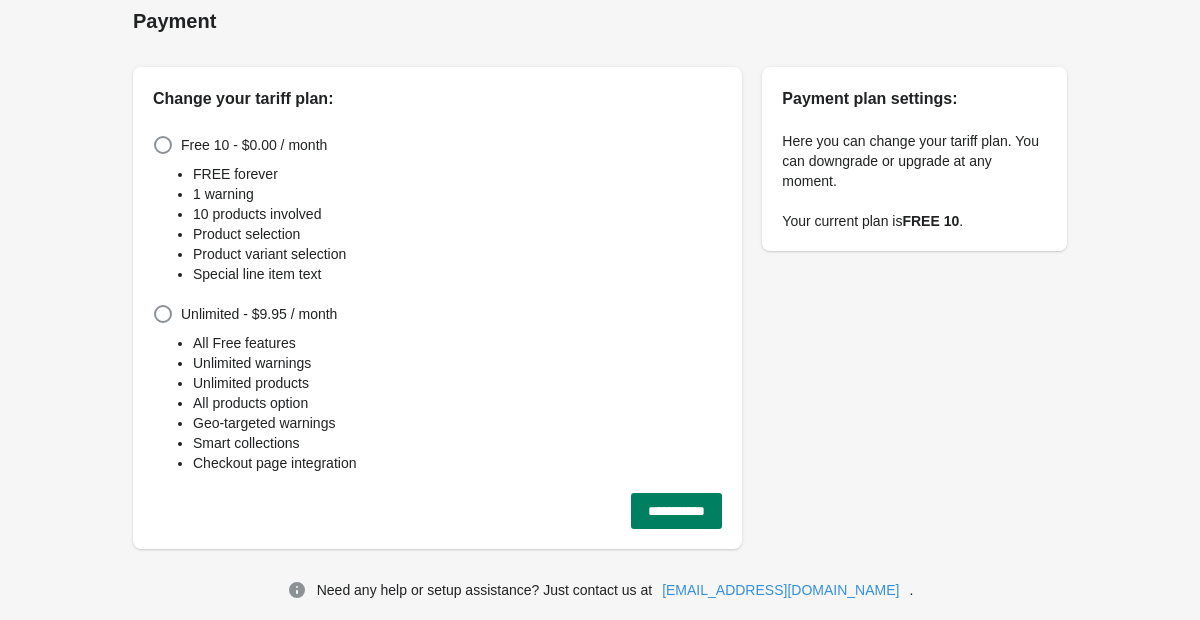 click on "**********" at bounding box center [676, 511] 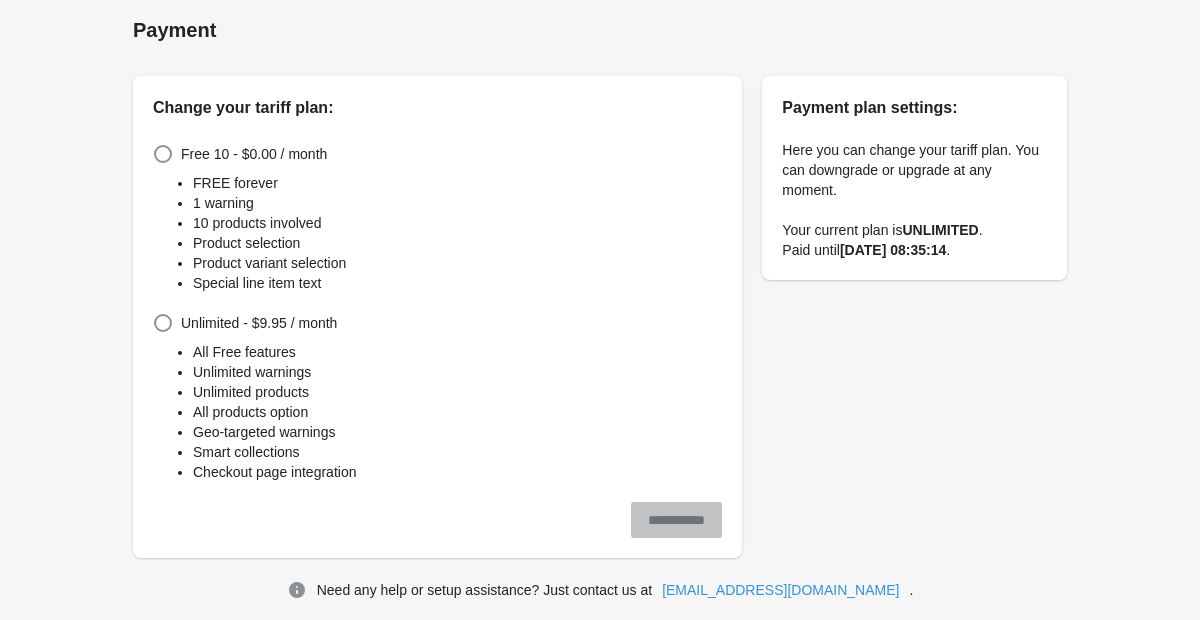 scroll, scrollTop: 24, scrollLeft: 0, axis: vertical 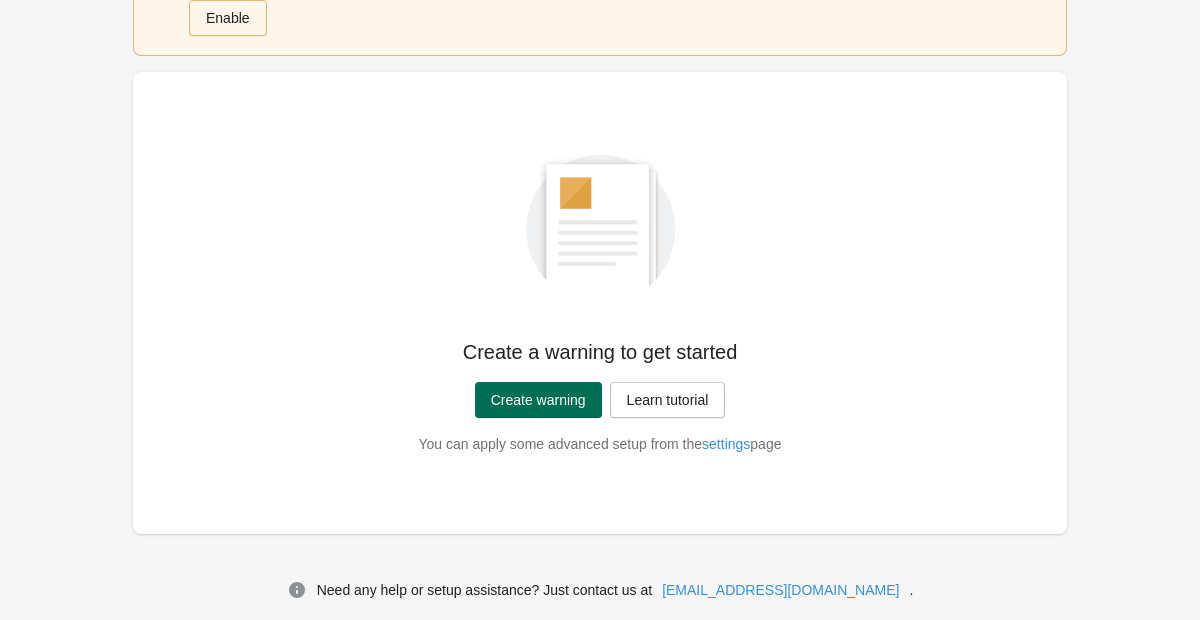 click on "Create warning" at bounding box center [538, 400] 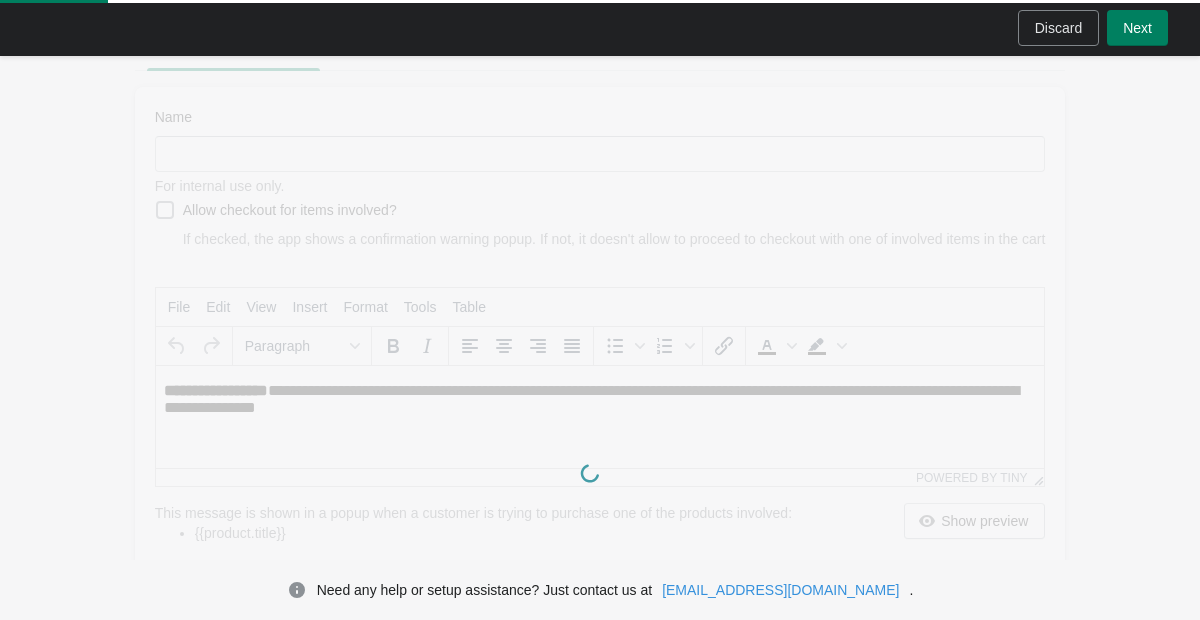 scroll, scrollTop: 0, scrollLeft: 0, axis: both 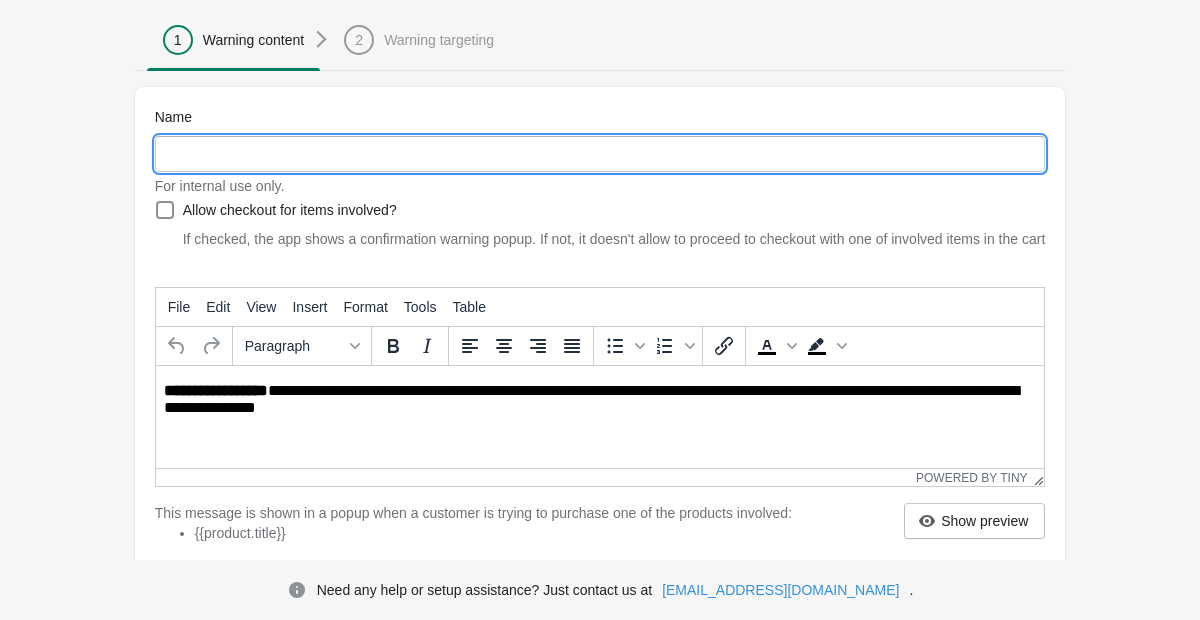 click on "Name" at bounding box center [600, 154] 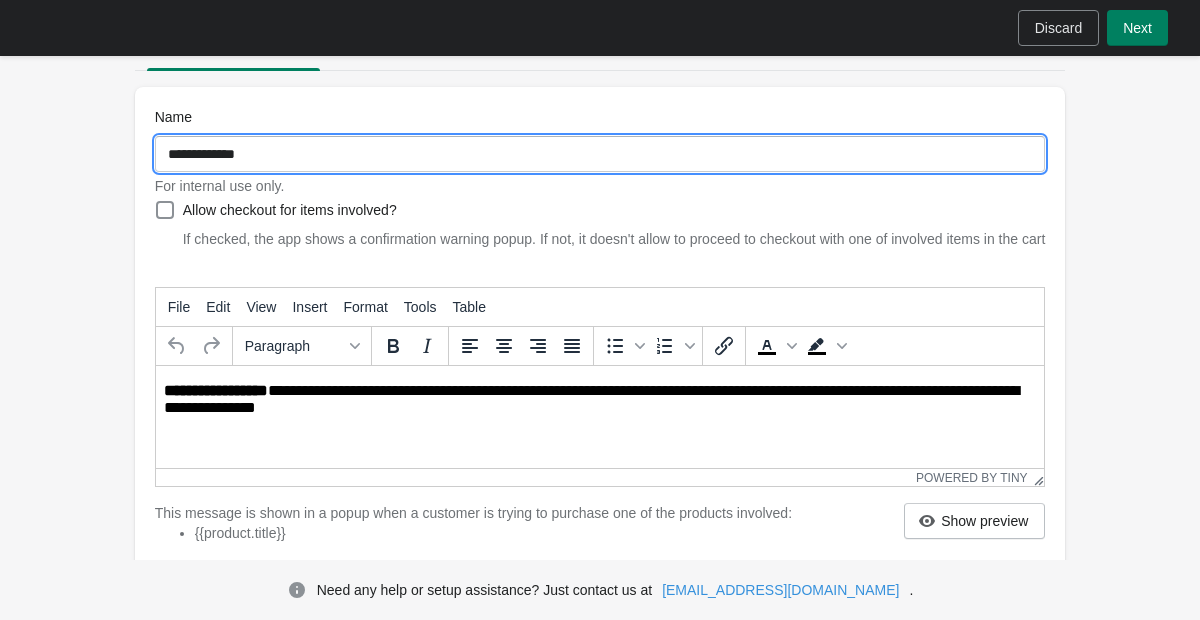 click on "**********" at bounding box center (601, 400) 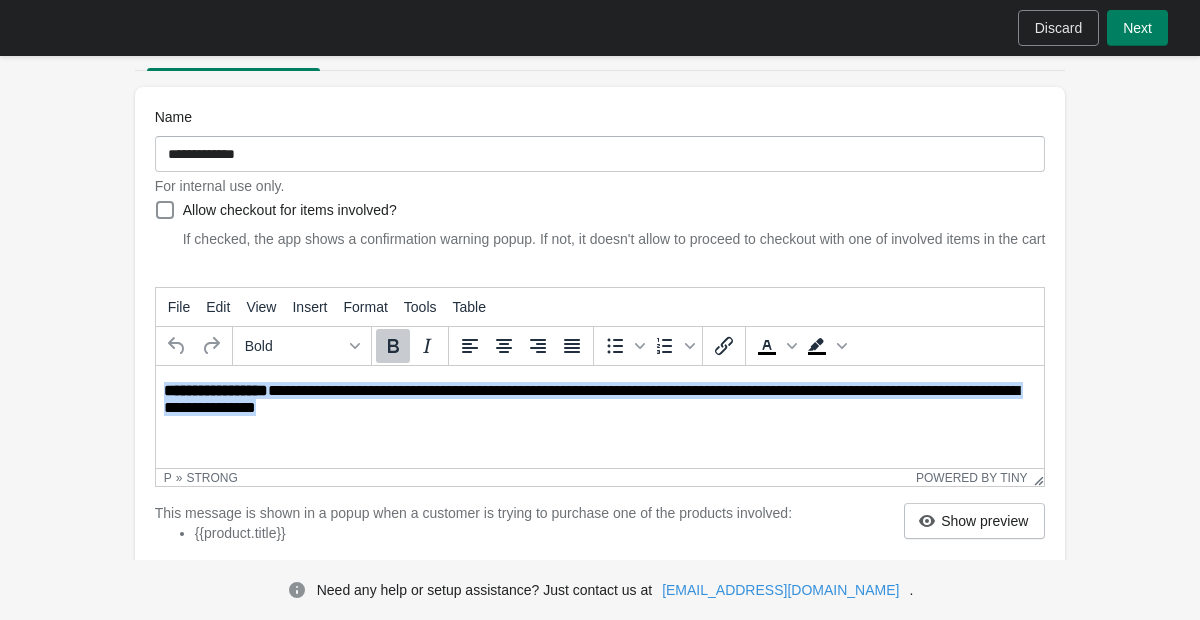 drag, startPoint x: 371, startPoint y: 407, endPoint x: 146, endPoint y: 327, distance: 238.79907 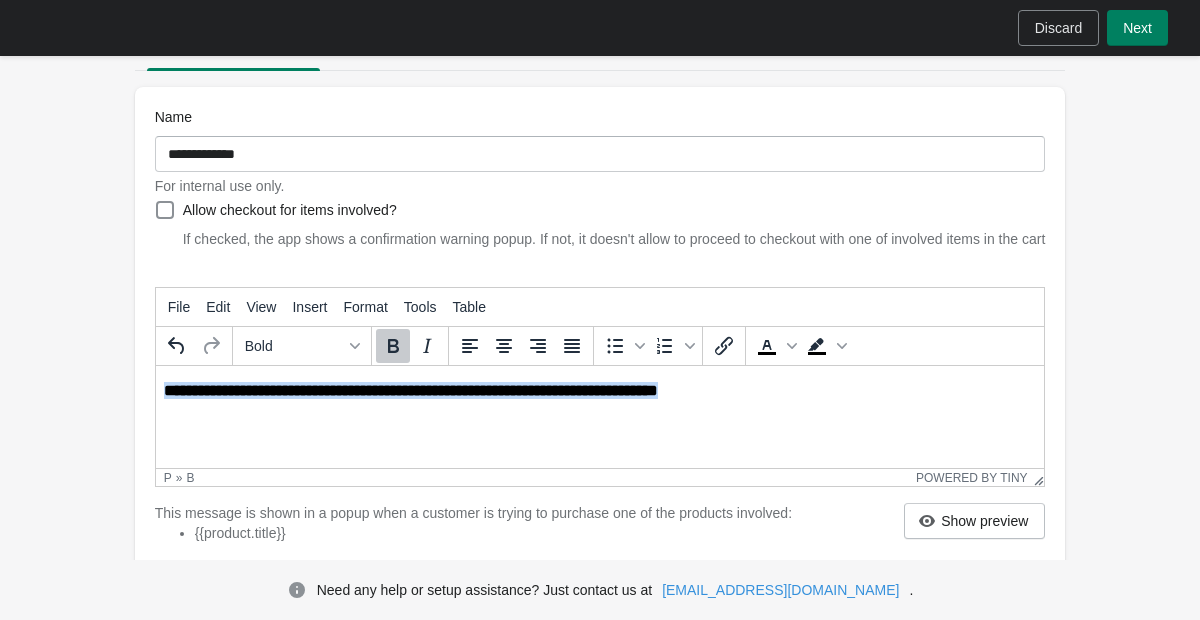 drag, startPoint x: 772, startPoint y: 390, endPoint x: -2, endPoint y: 308, distance: 778.33154 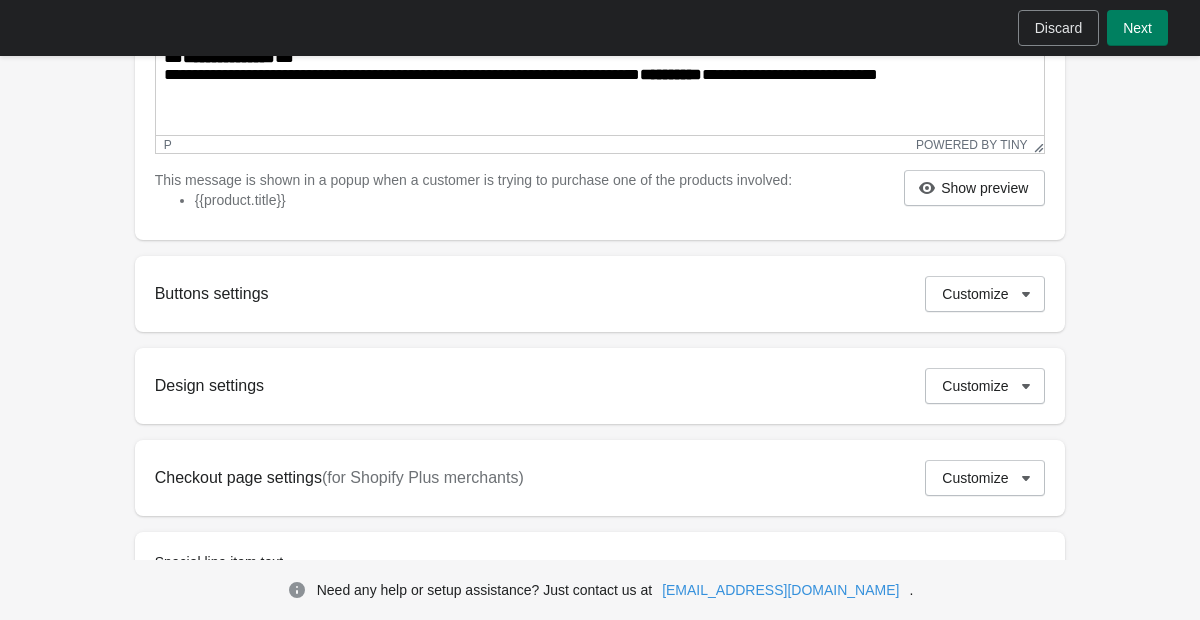 scroll, scrollTop: 533, scrollLeft: 0, axis: vertical 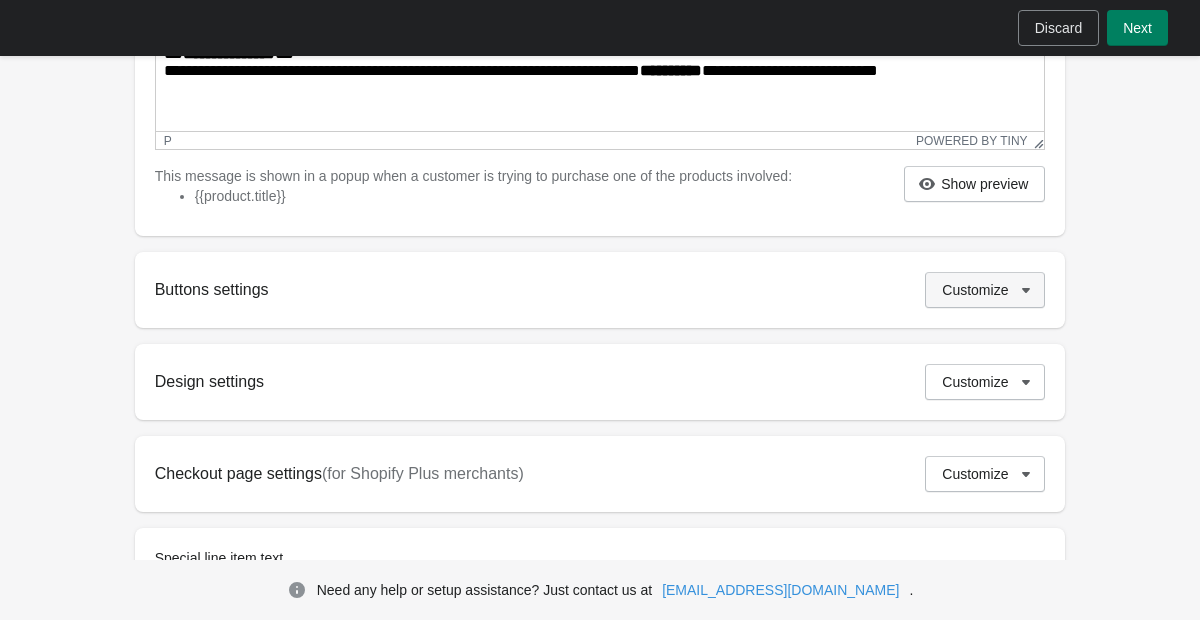 click on "Customize" at bounding box center [975, 290] 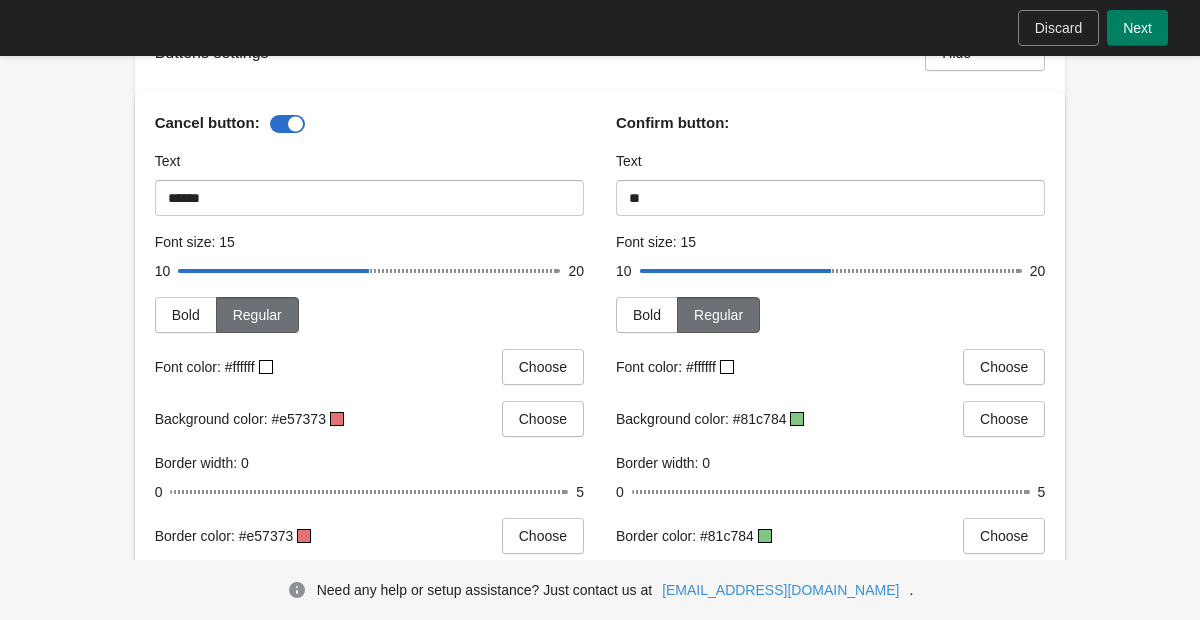 scroll, scrollTop: 740, scrollLeft: 0, axis: vertical 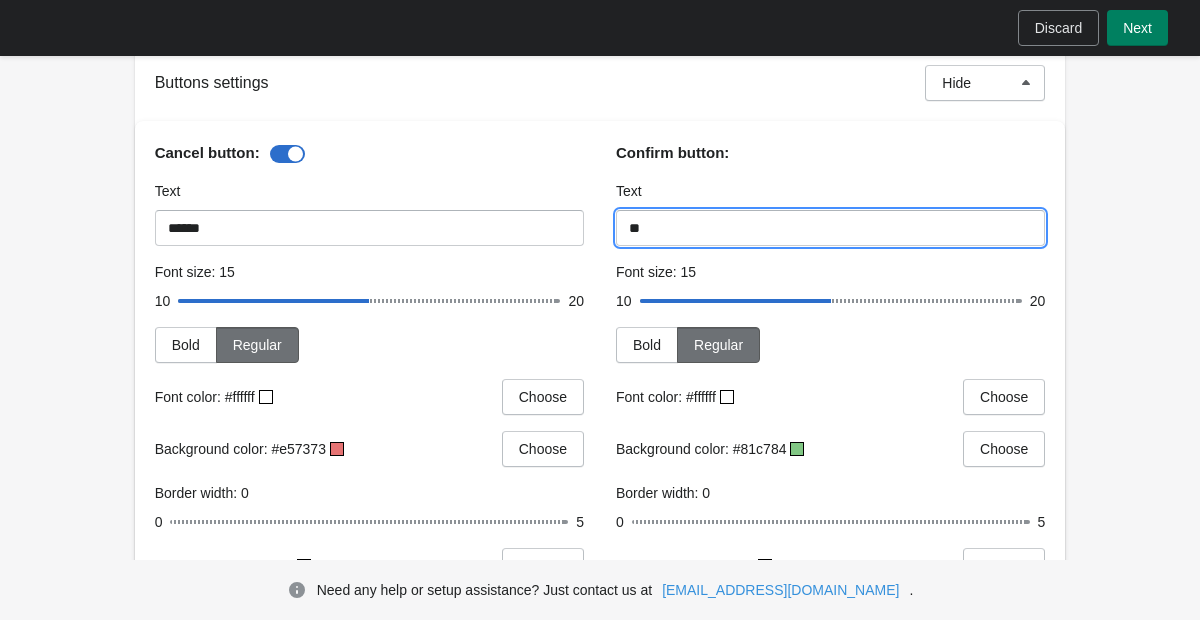 click on "**" at bounding box center [830, 228] 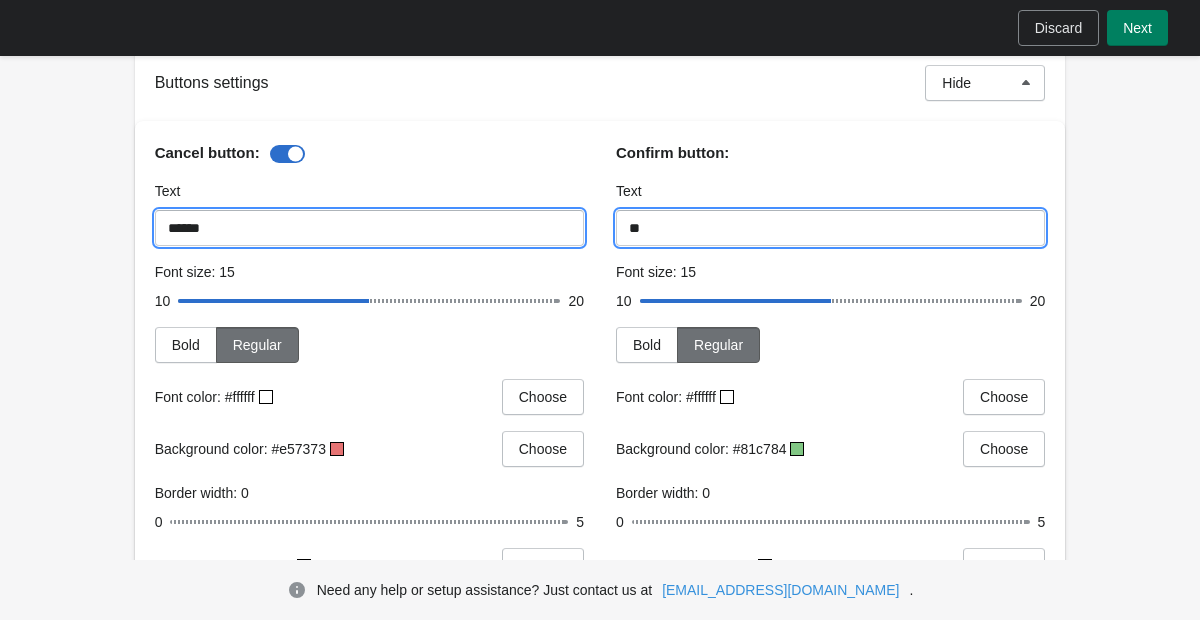 click on "******" at bounding box center (369, 228) 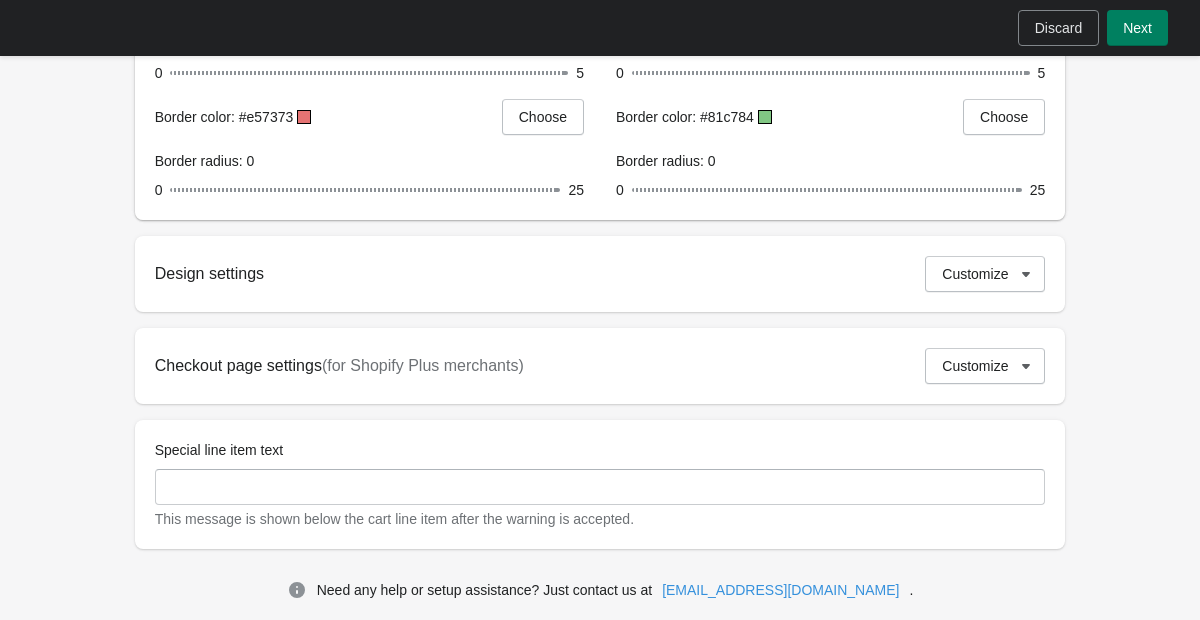 scroll, scrollTop: 1216, scrollLeft: 0, axis: vertical 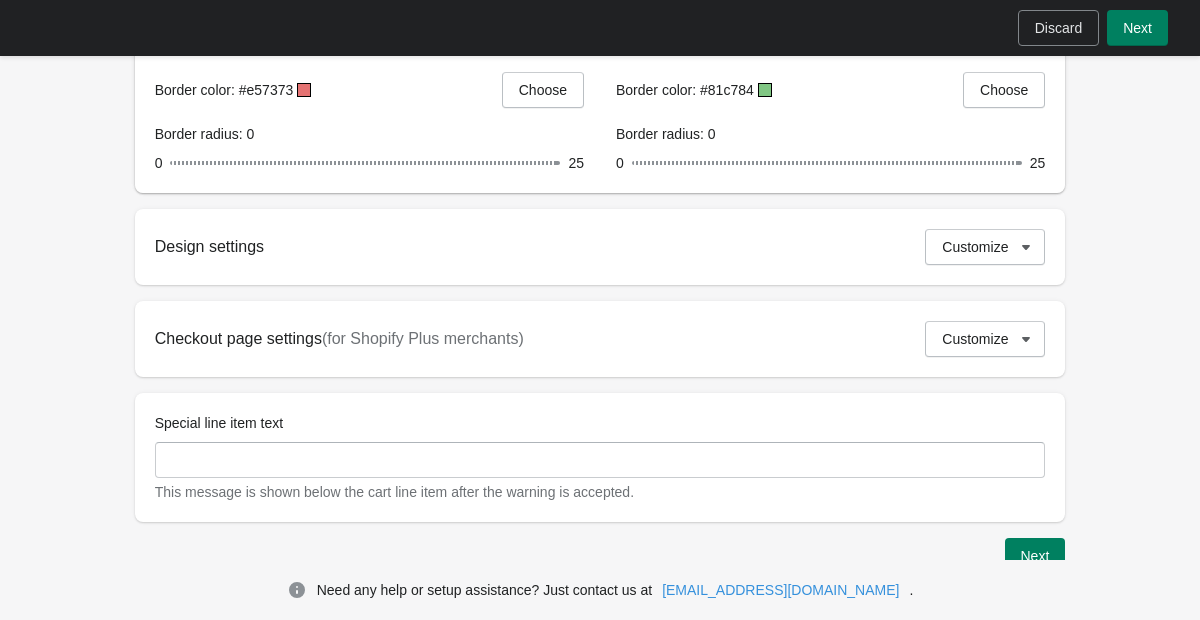 click on "Design settings   Customize" at bounding box center (600, 247) 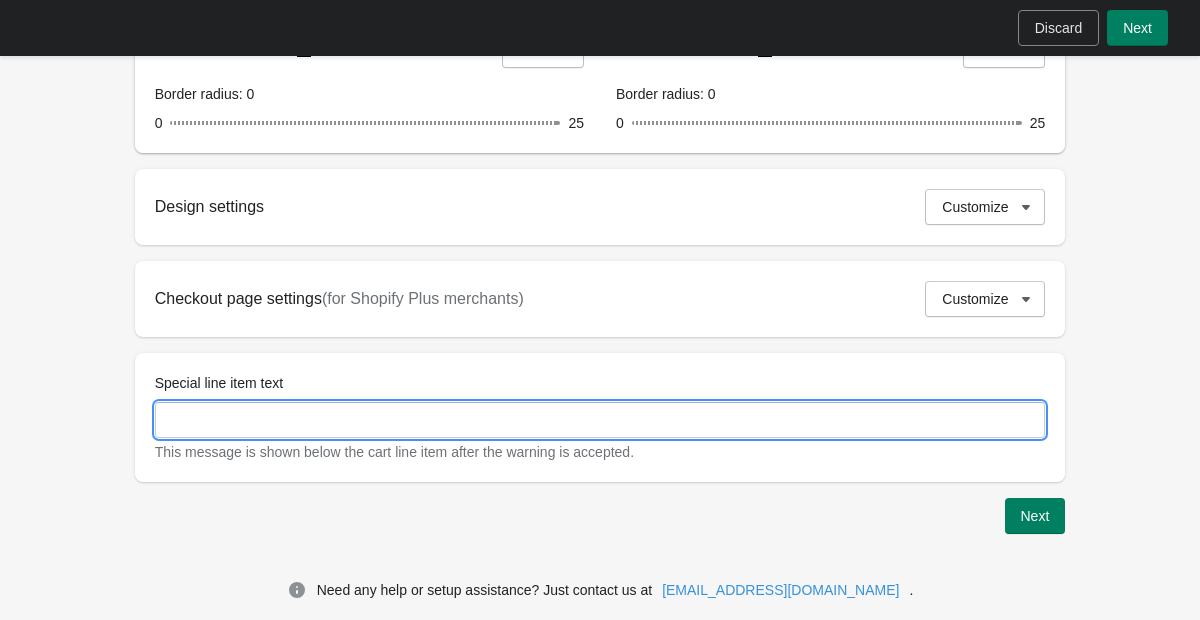 click on "Special line item text" at bounding box center (600, 420) 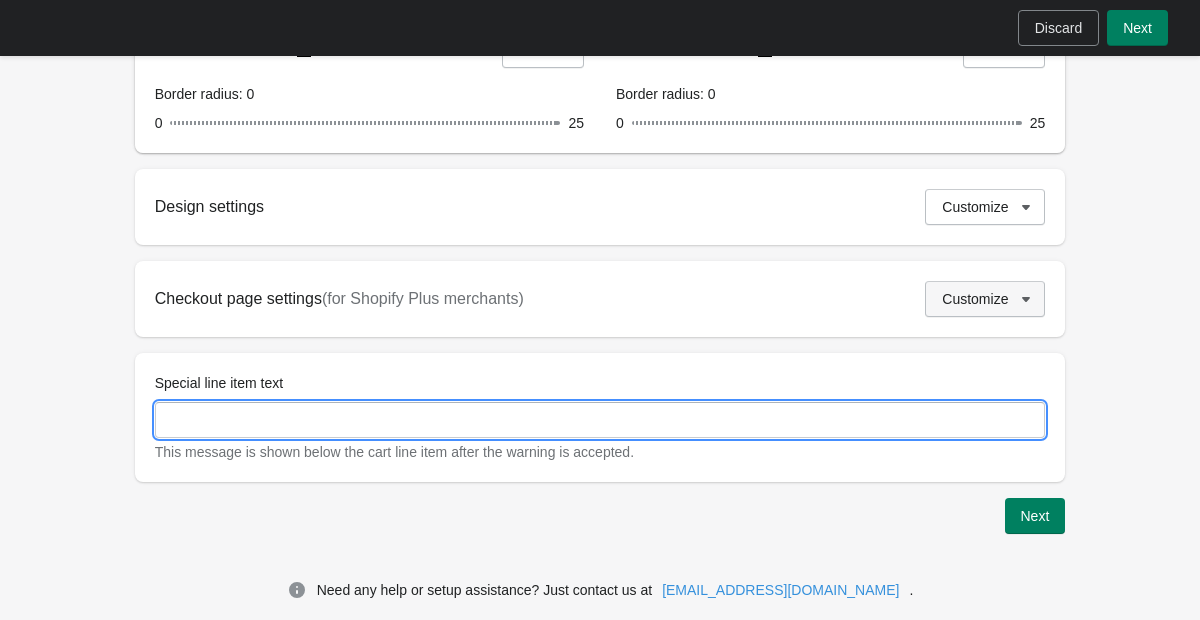click on "Customize" at bounding box center (975, 299) 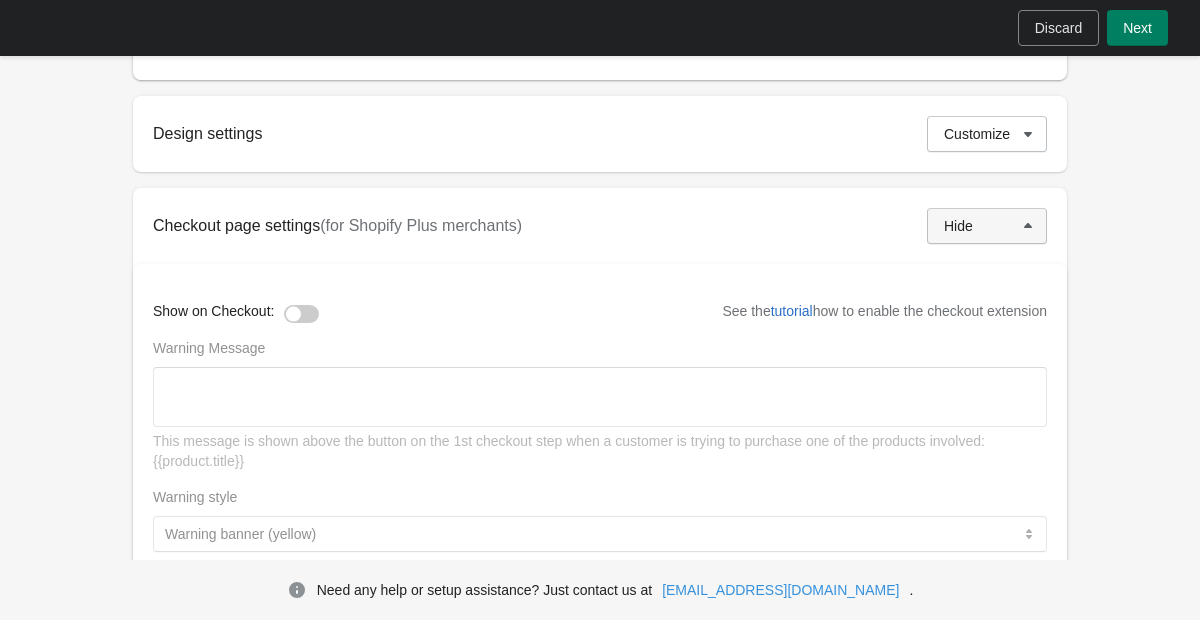 scroll, scrollTop: 1409, scrollLeft: 0, axis: vertical 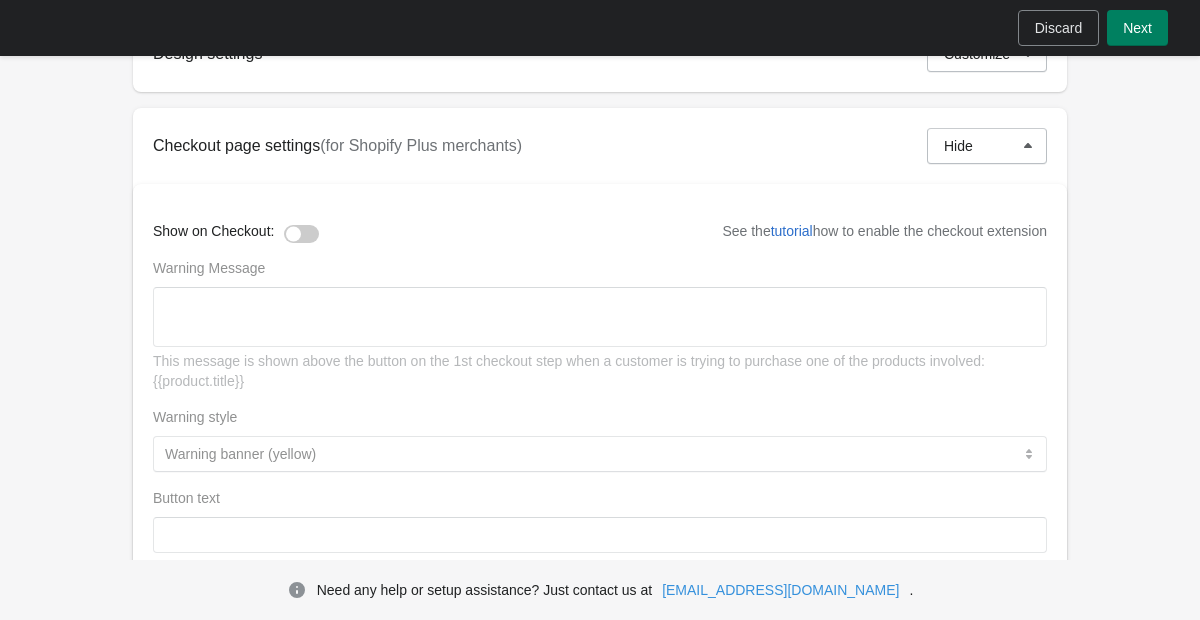 click on "**********" at bounding box center [600, 438] 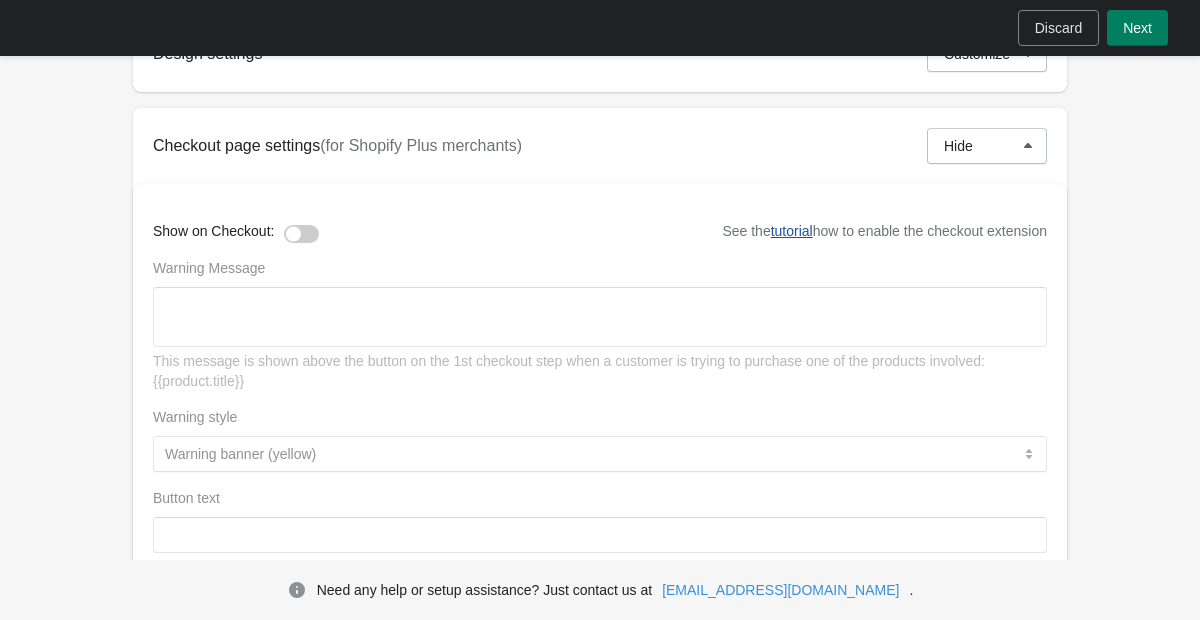 click on "tutorial" at bounding box center (792, 231) 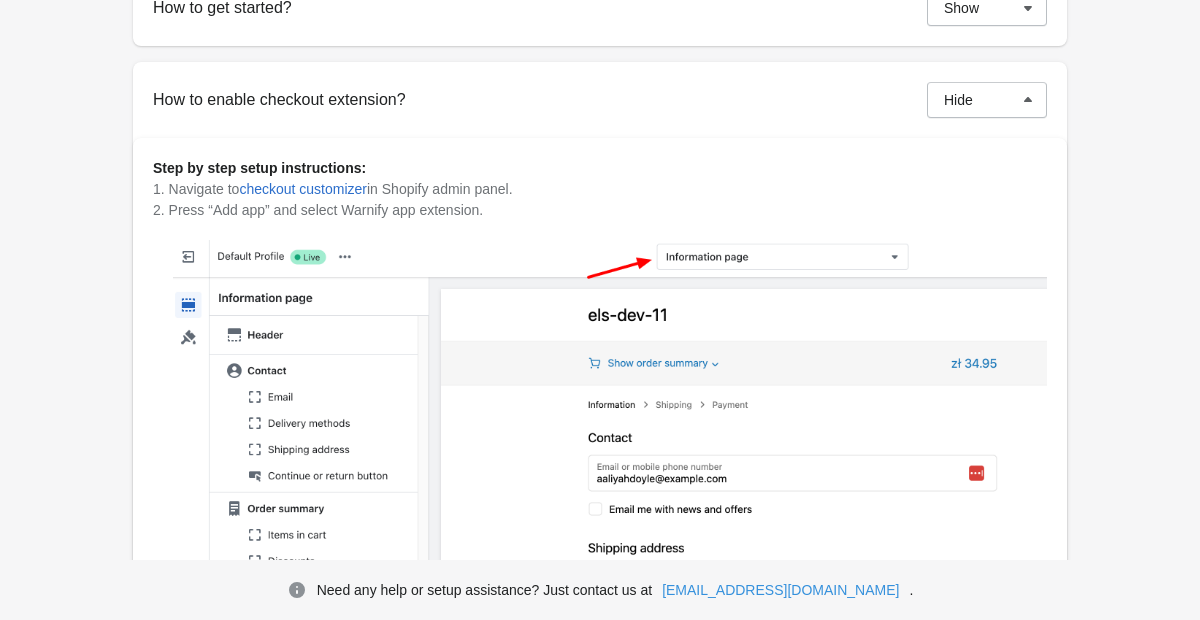 scroll, scrollTop: 397, scrollLeft: 0, axis: vertical 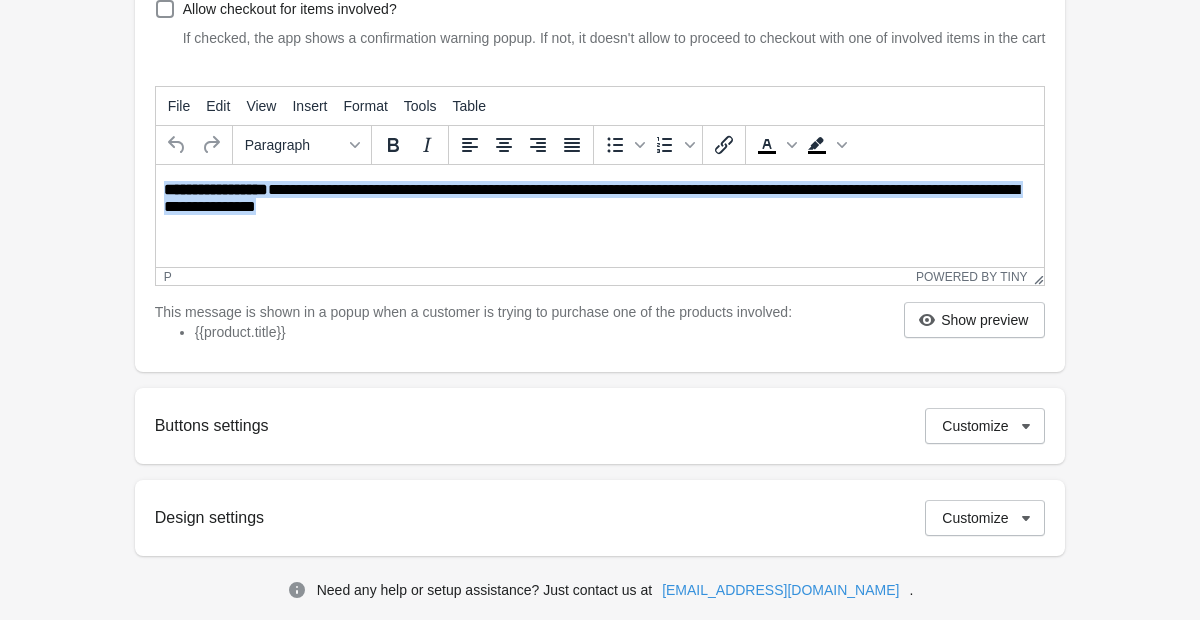 drag, startPoint x: 380, startPoint y: 210, endPoint x: 79, endPoint y: 100, distance: 320.46997 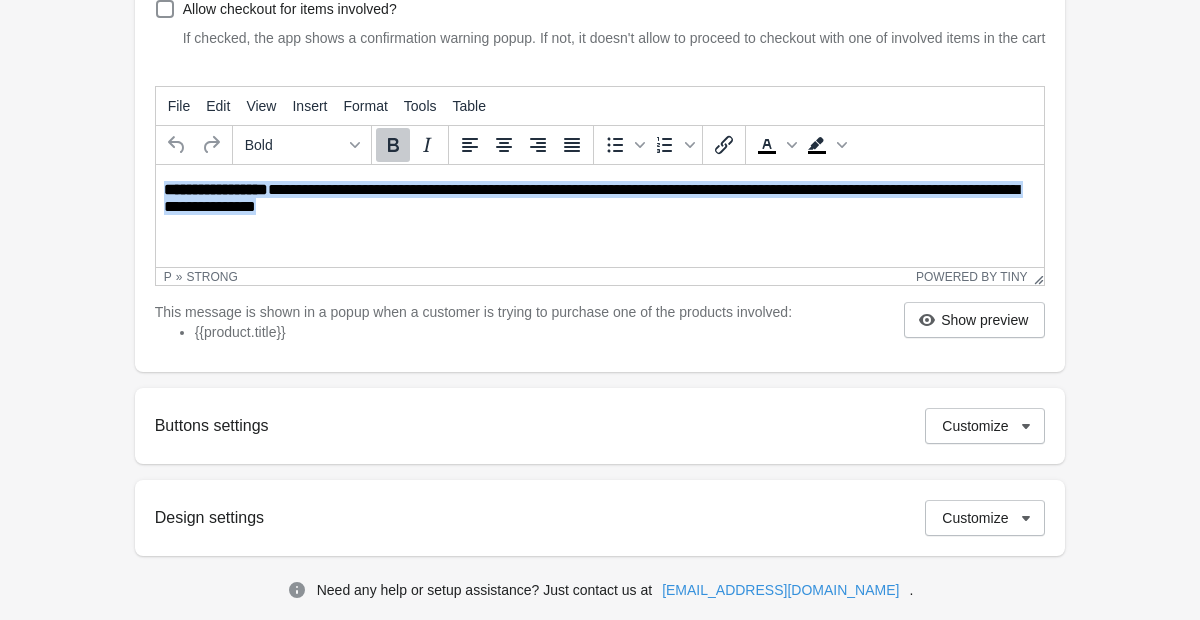 paste 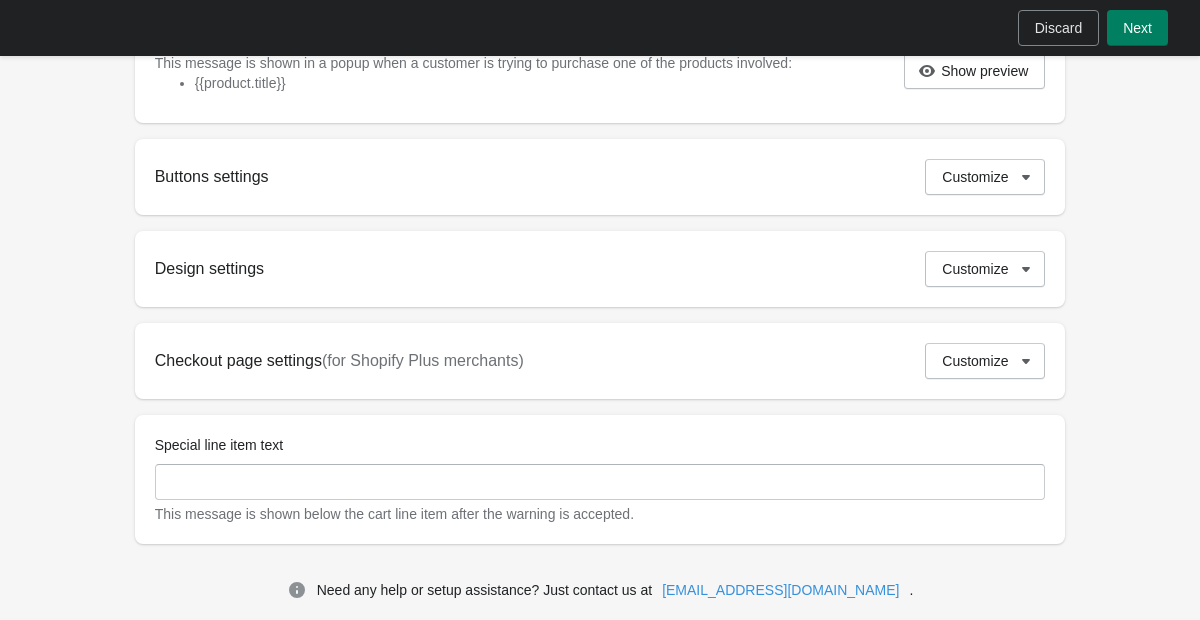 scroll, scrollTop: 708, scrollLeft: 0, axis: vertical 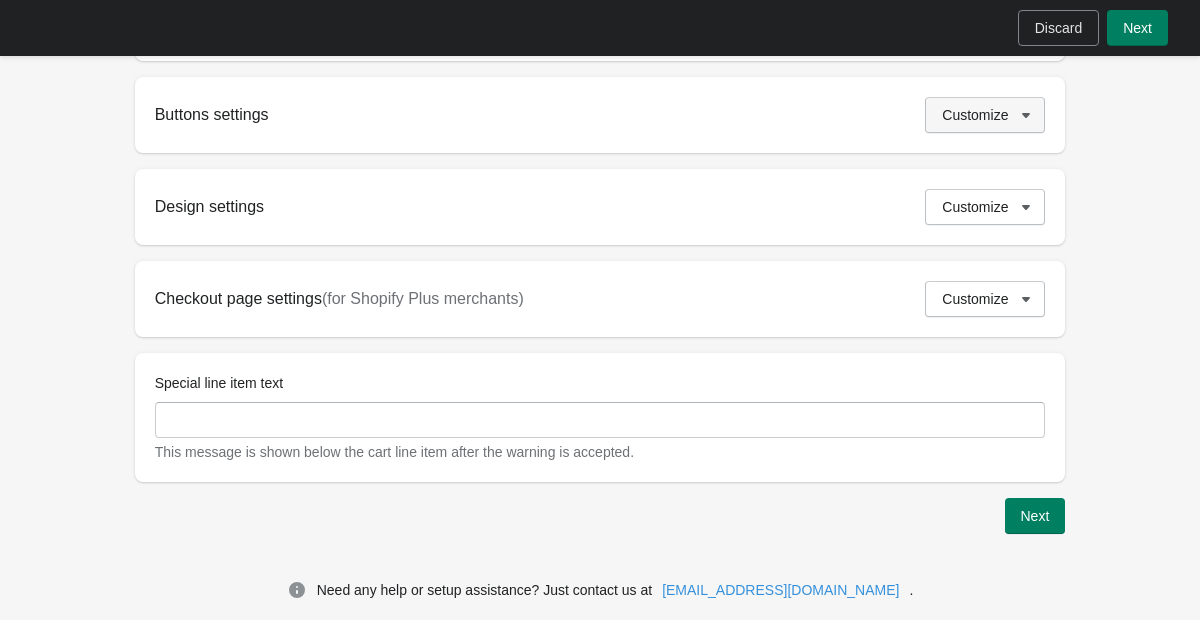 click on "Customize" at bounding box center (975, 115) 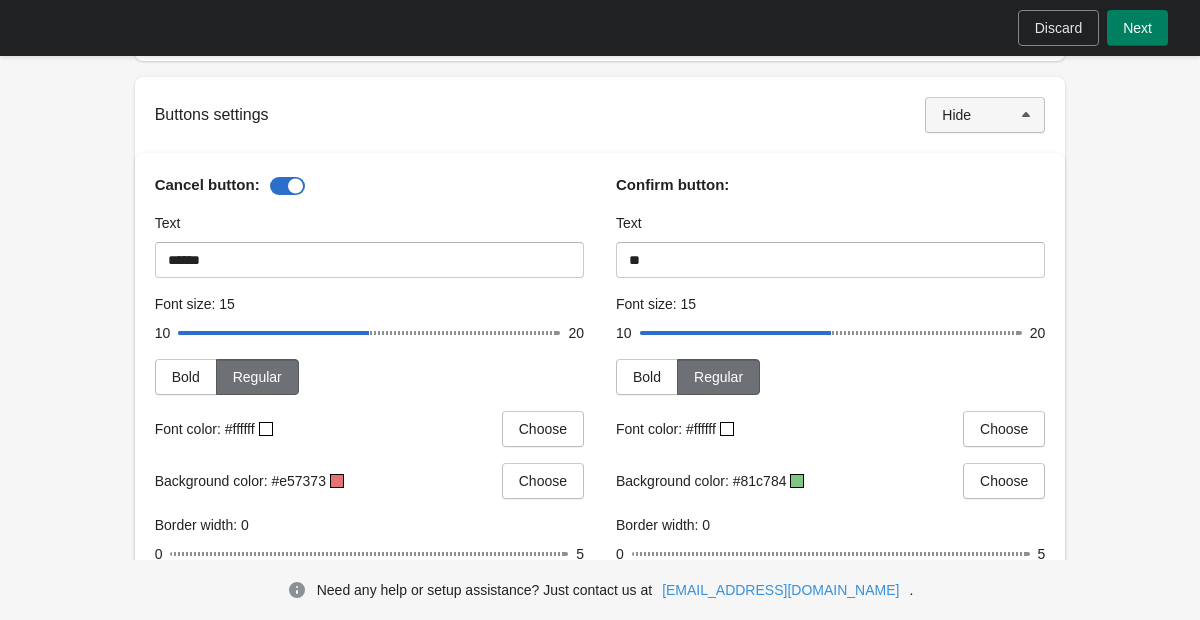 click on "Hide" at bounding box center [985, 115] 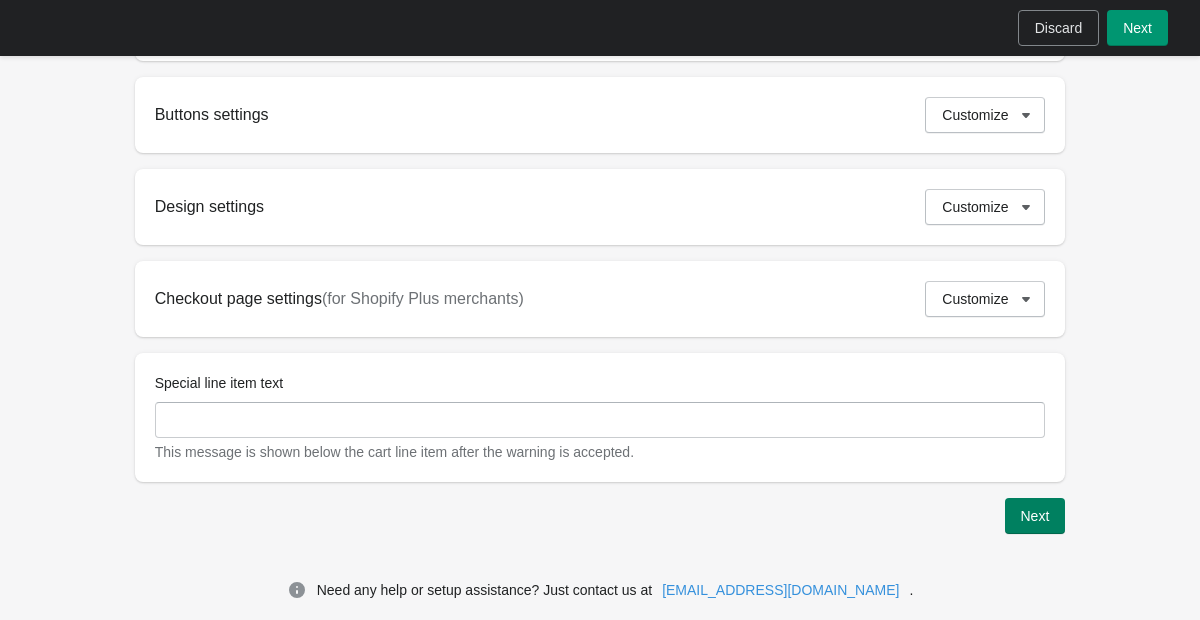 click on "Next" at bounding box center [1137, 28] 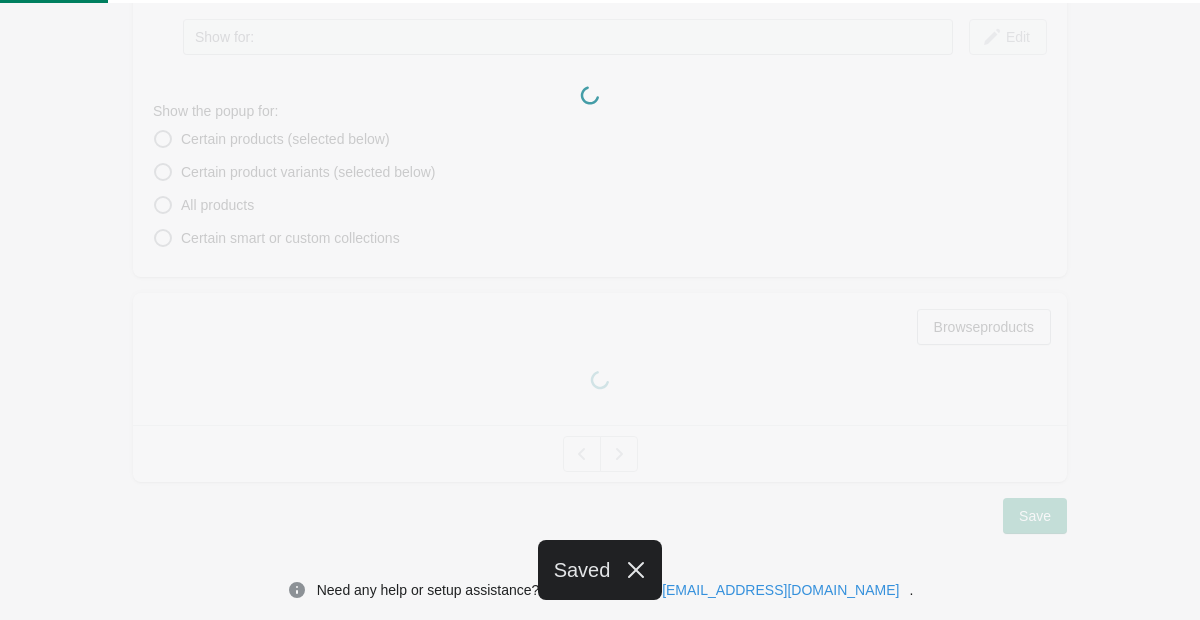 scroll, scrollTop: 440, scrollLeft: 0, axis: vertical 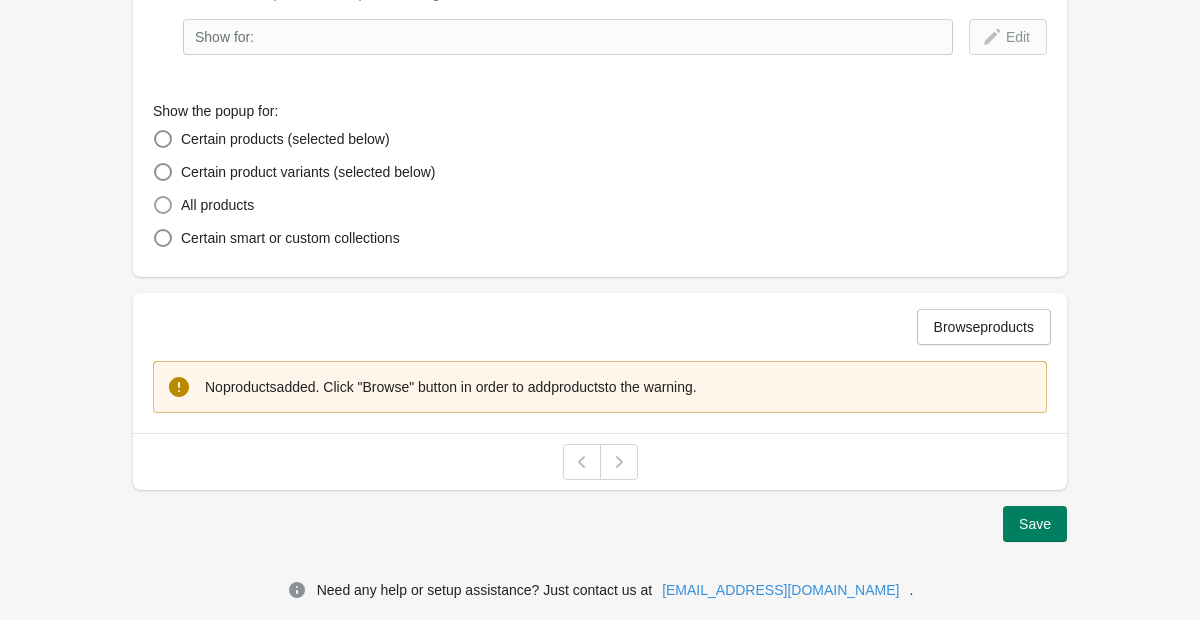 click at bounding box center (163, 205) 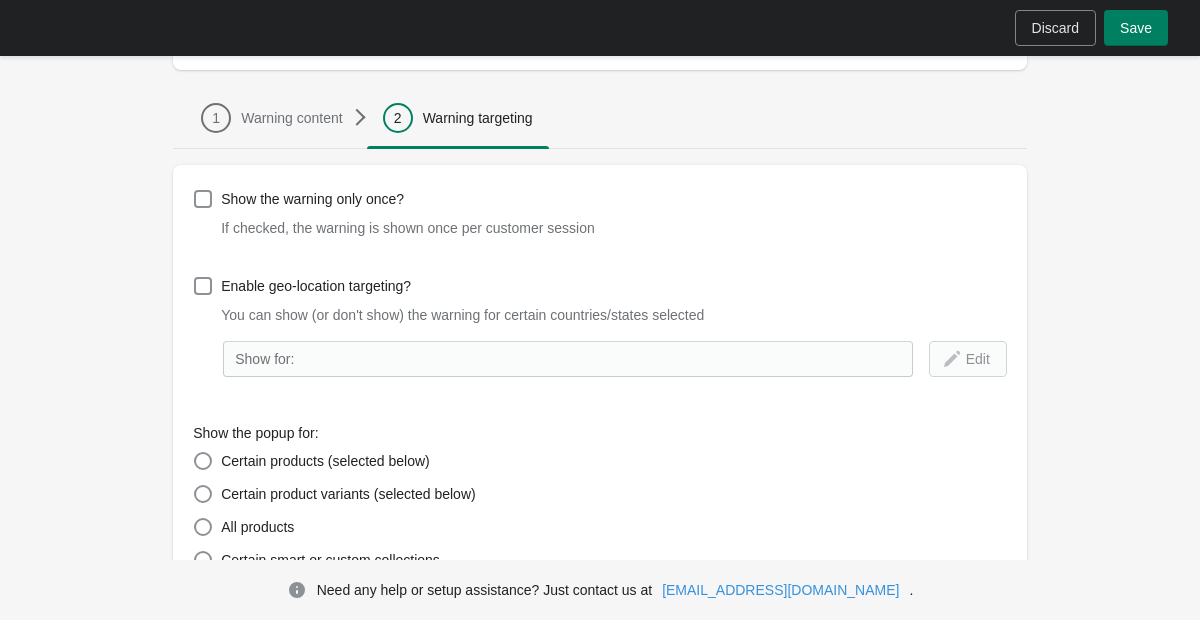 scroll, scrollTop: 251, scrollLeft: 0, axis: vertical 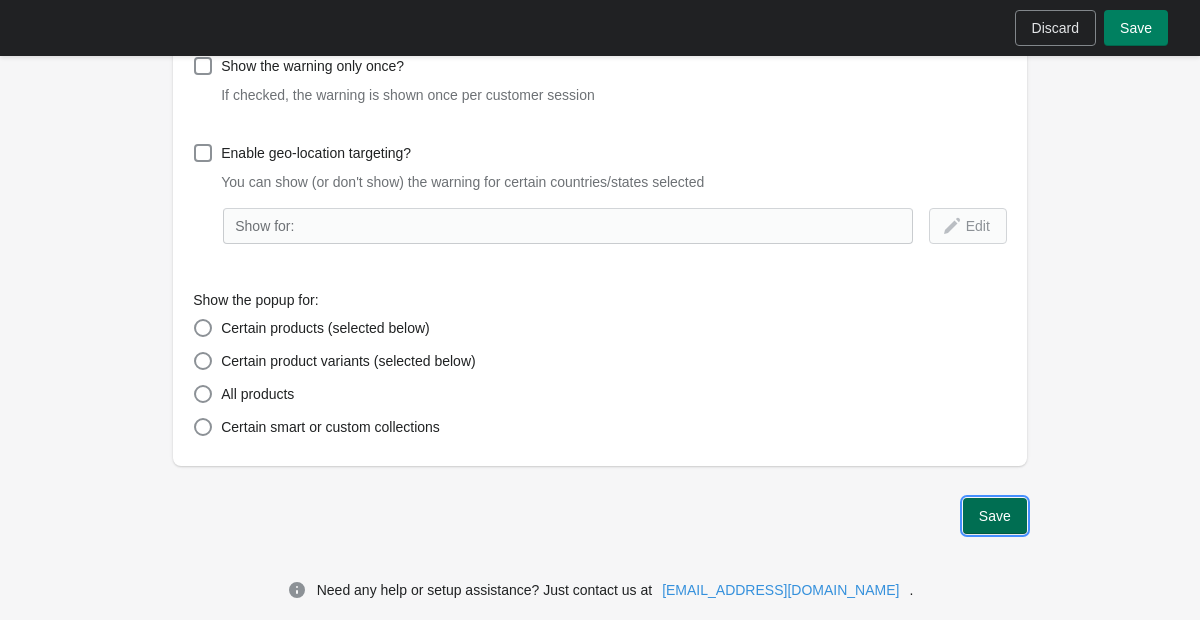 click on "Save" at bounding box center (995, 516) 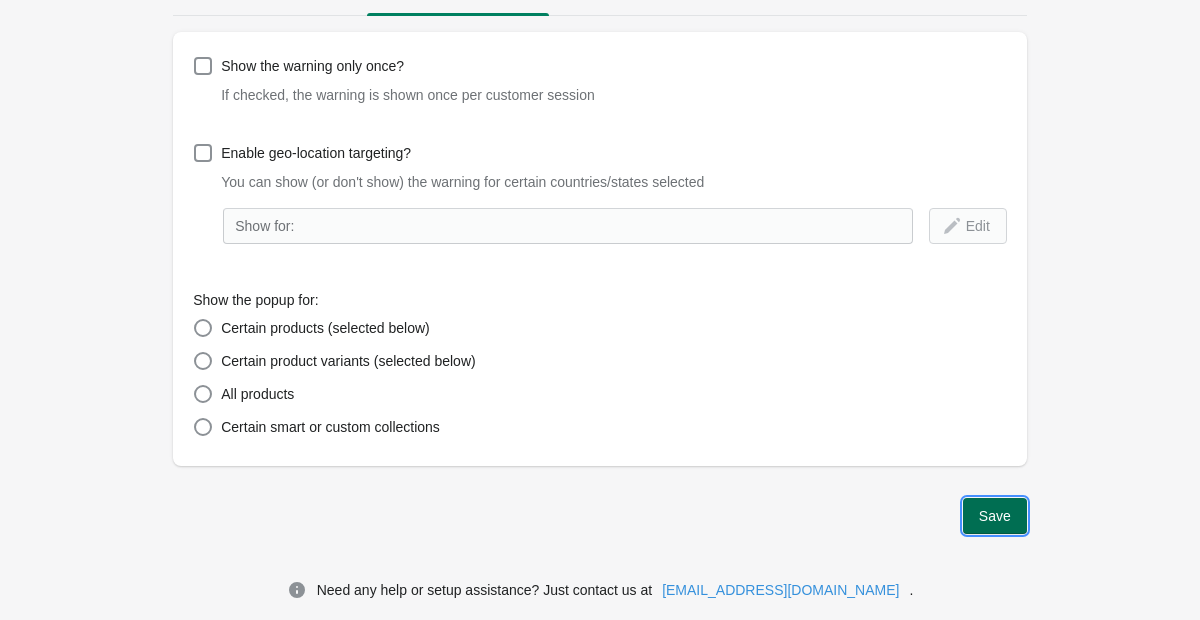 click on "Save" at bounding box center (995, 516) 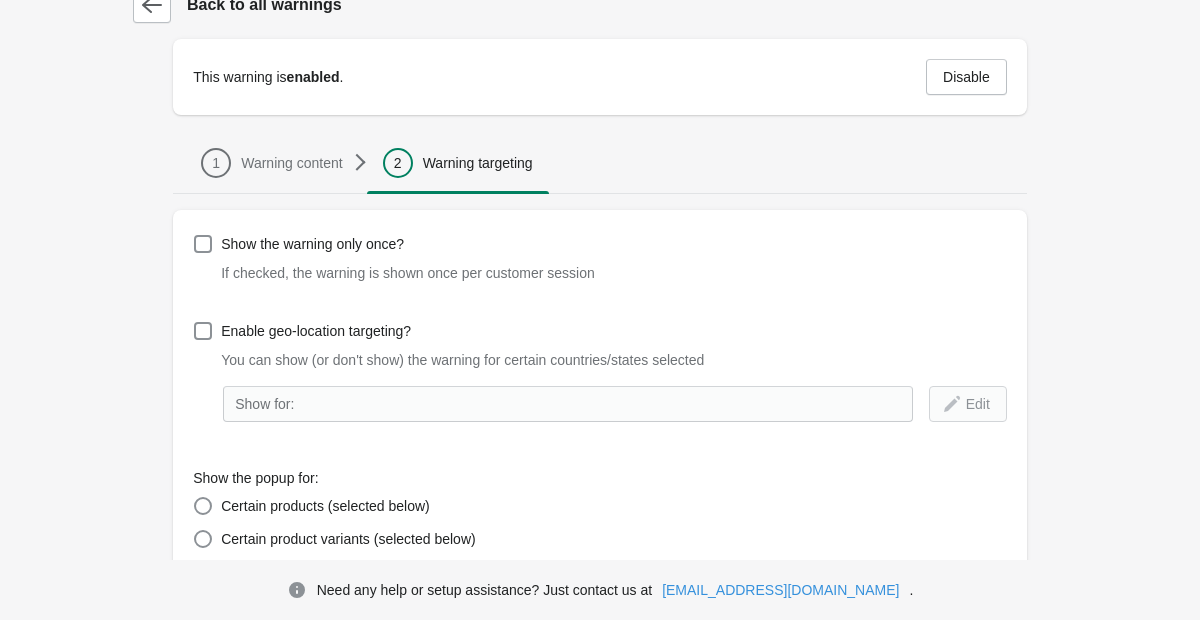 scroll, scrollTop: 19, scrollLeft: 0, axis: vertical 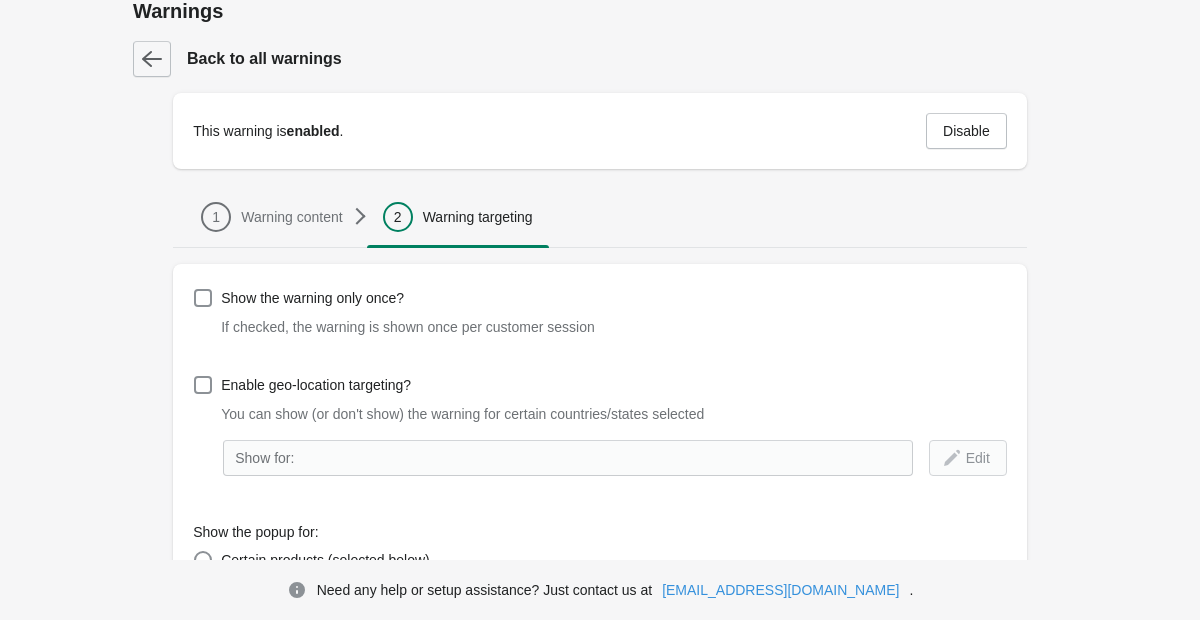 click 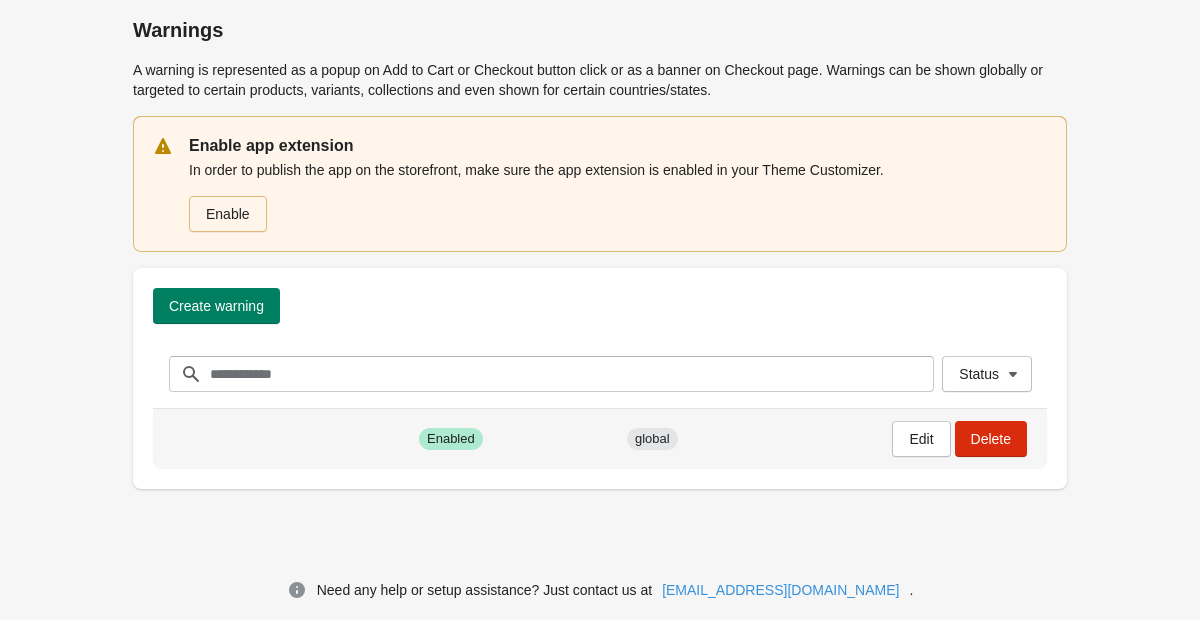 click on "Success  Enabled global Edit Delete" at bounding box center (592, 431) 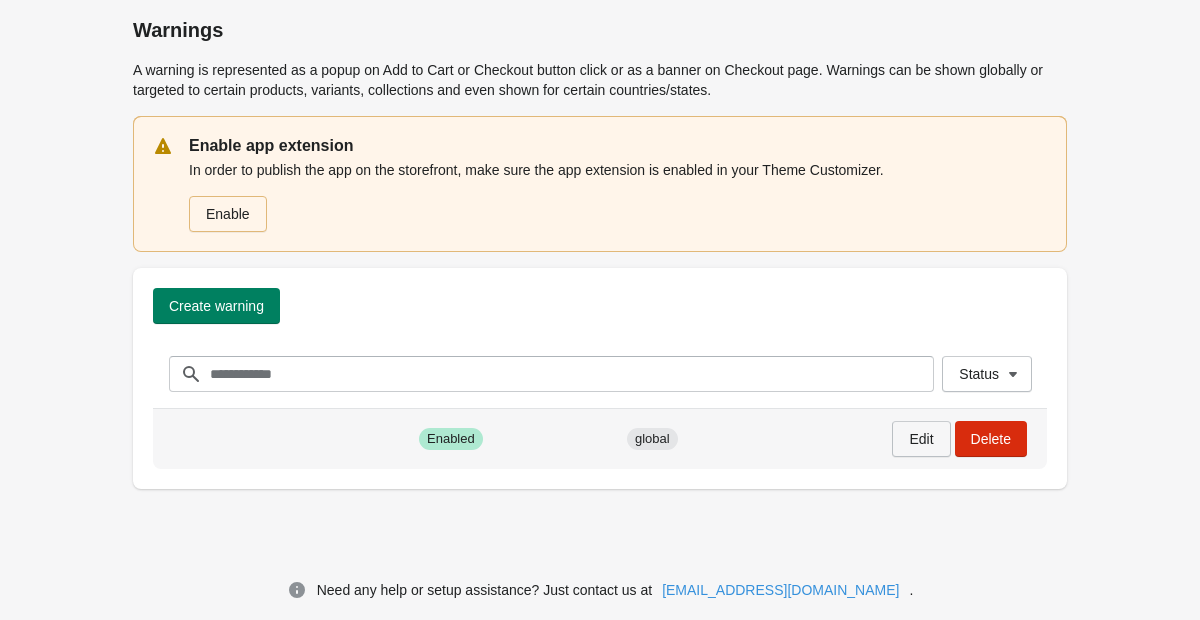 click on "Edit" at bounding box center [921, 439] 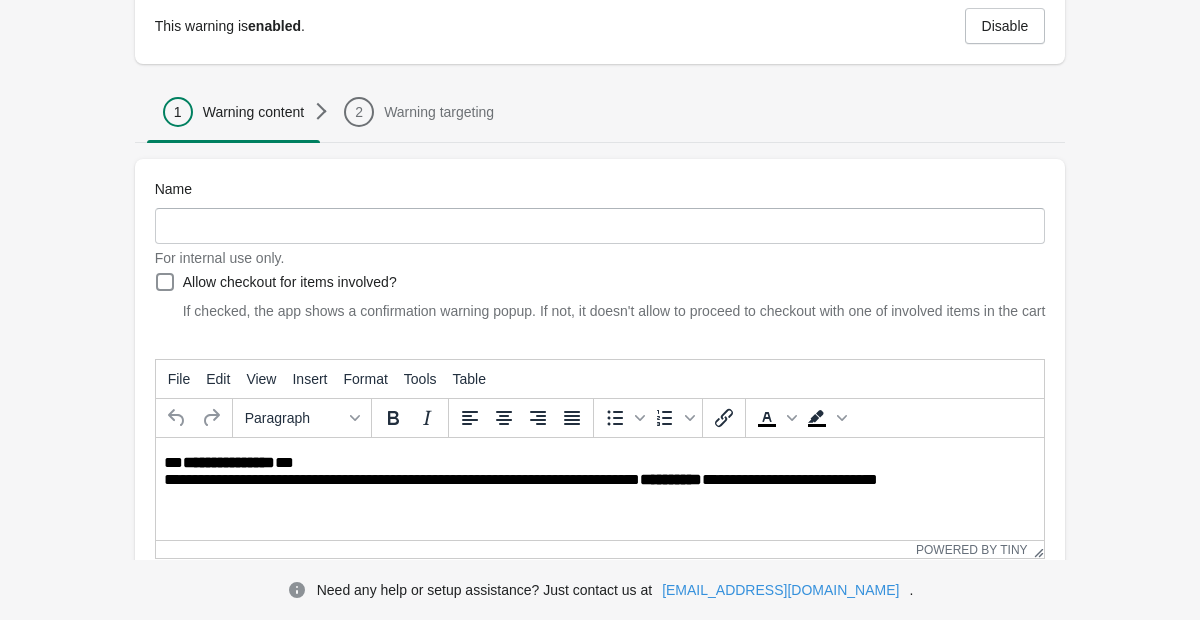 scroll, scrollTop: 189, scrollLeft: 0, axis: vertical 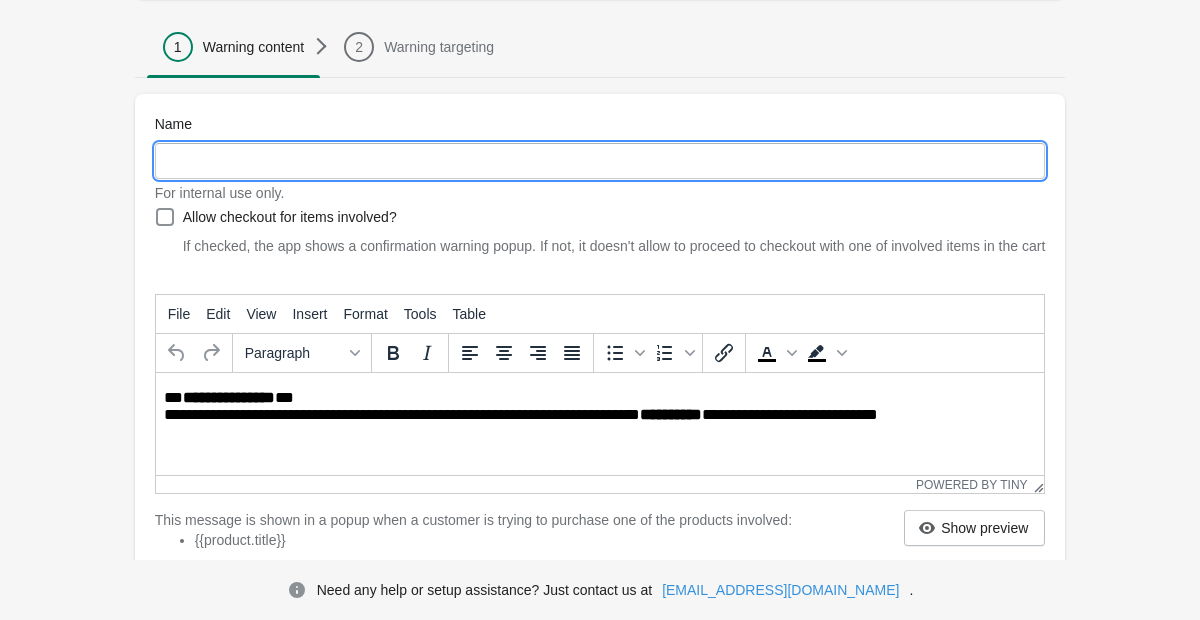 click on "Name" at bounding box center (600, 161) 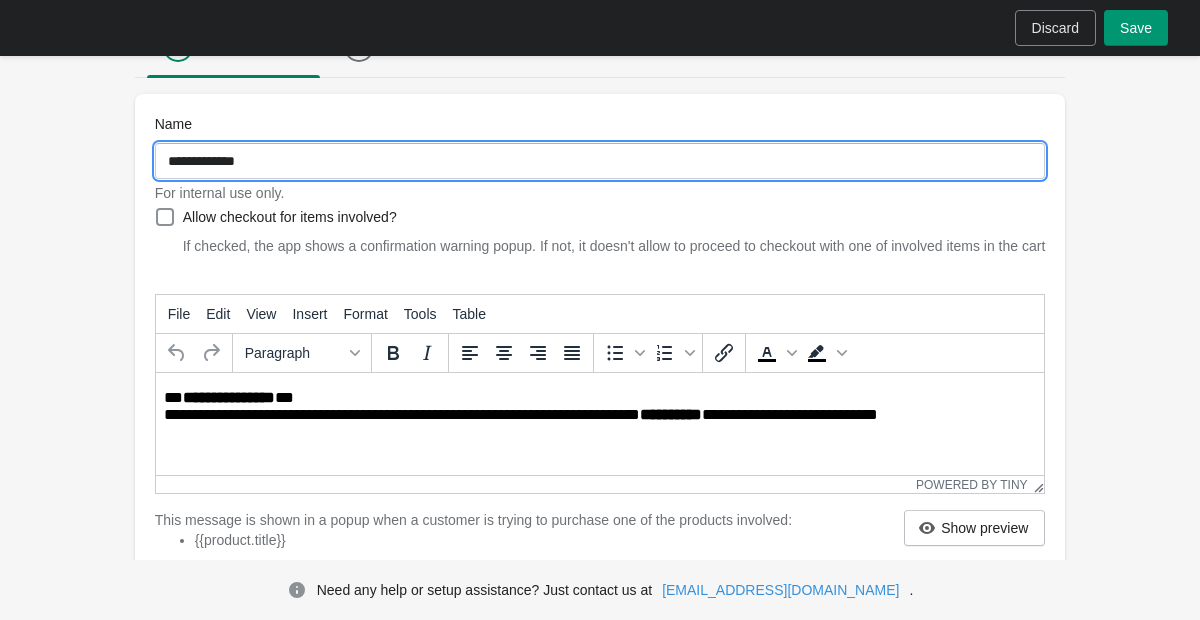 type on "**********" 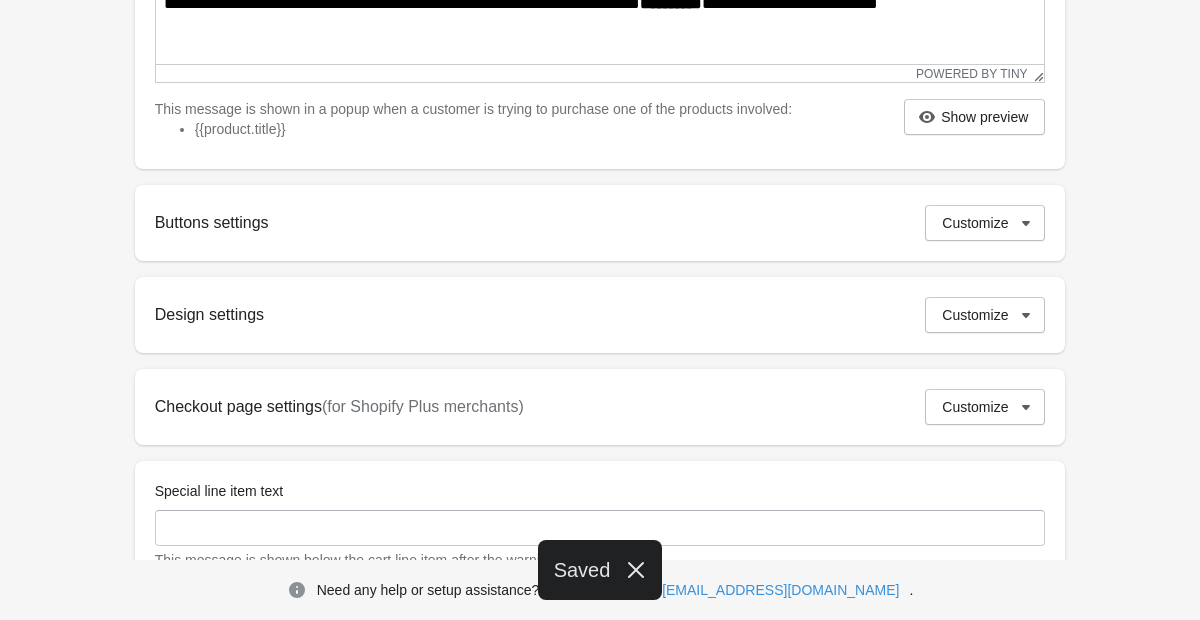 scroll, scrollTop: 654, scrollLeft: 0, axis: vertical 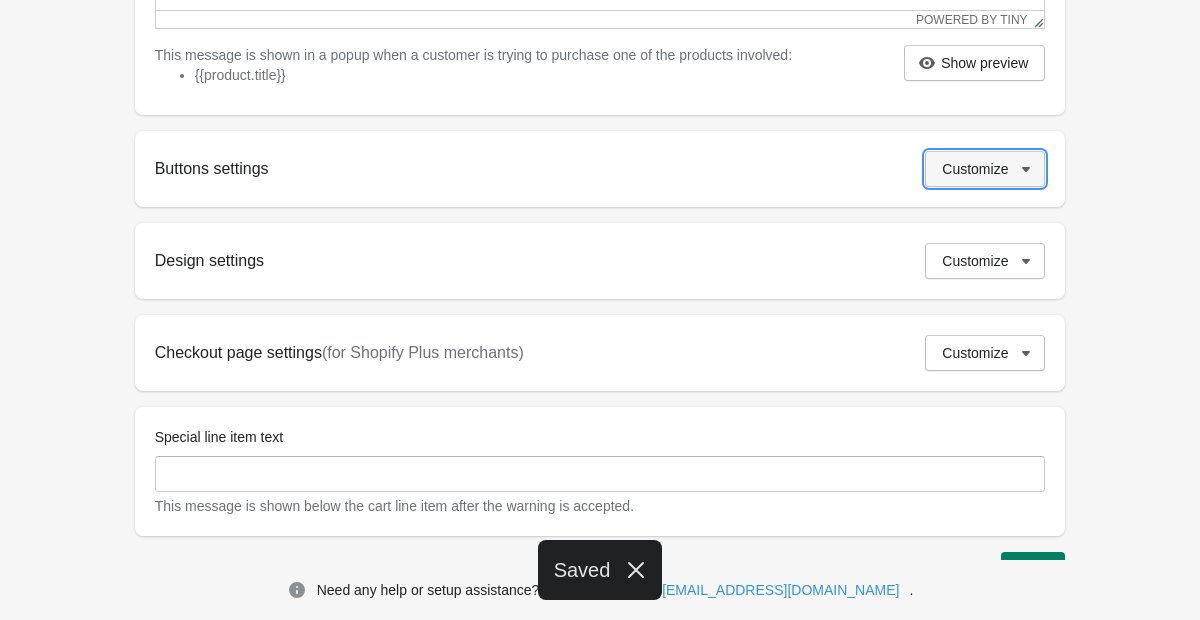 click on "Customize" at bounding box center [975, 169] 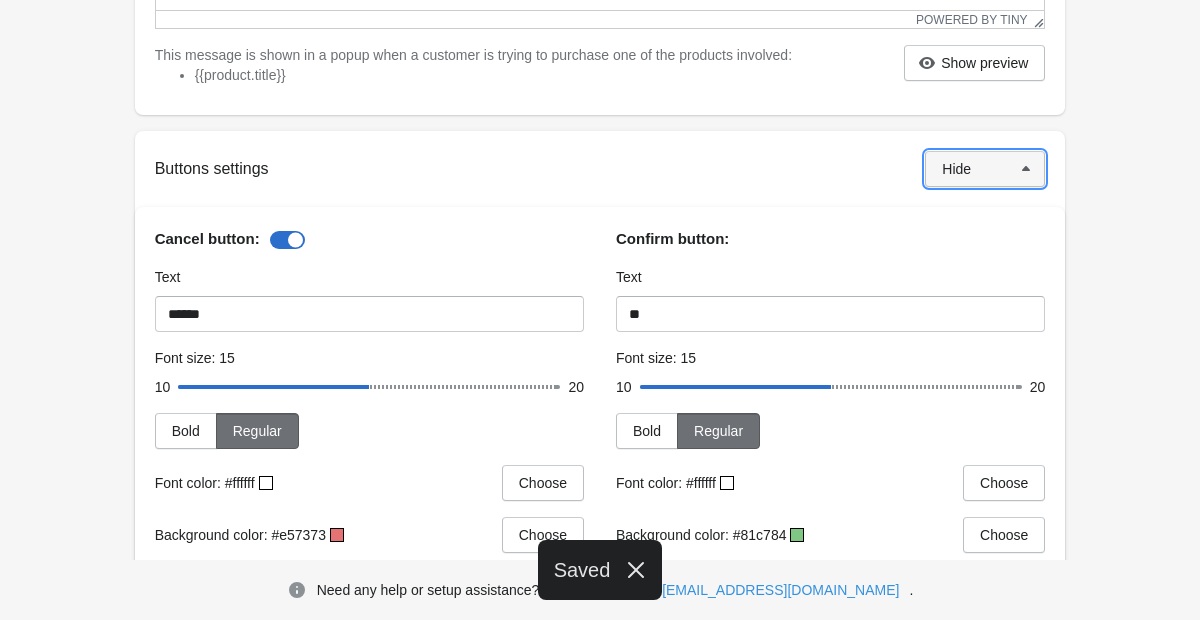 click on "Hide" at bounding box center [985, 169] 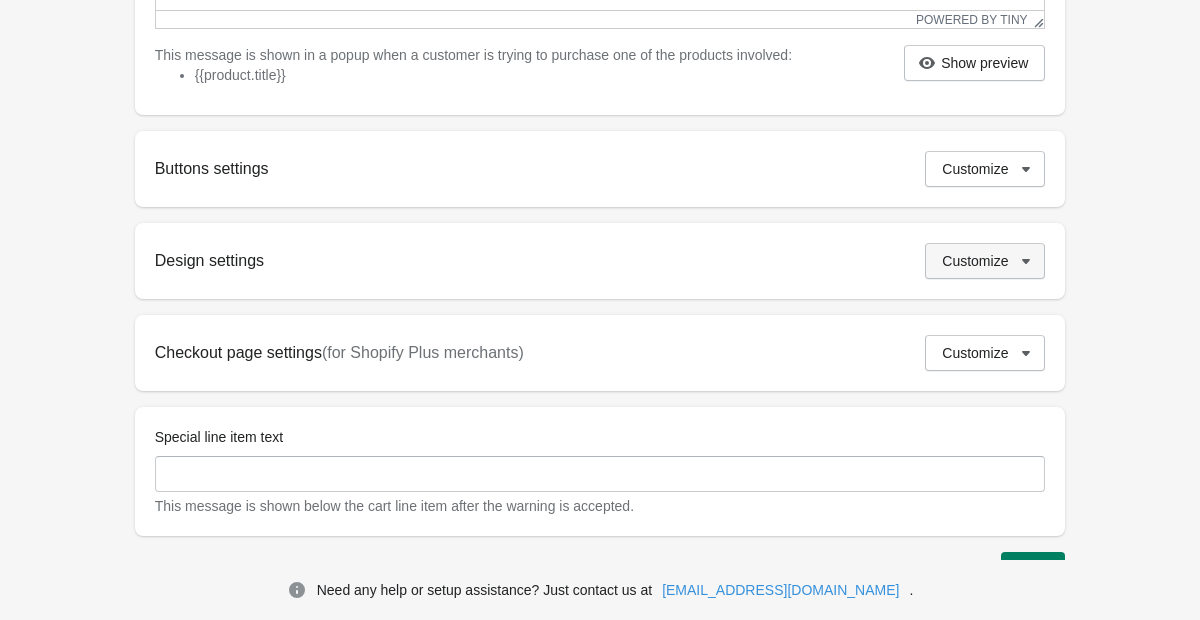 click on "Customize" at bounding box center [975, 261] 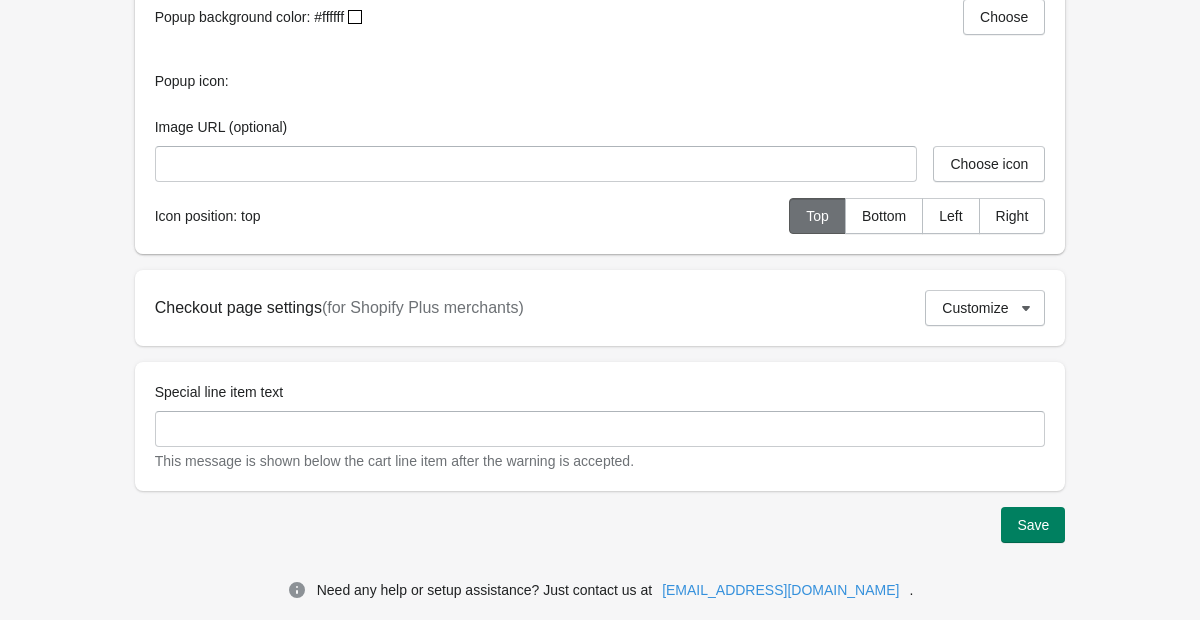 scroll, scrollTop: 1019, scrollLeft: 0, axis: vertical 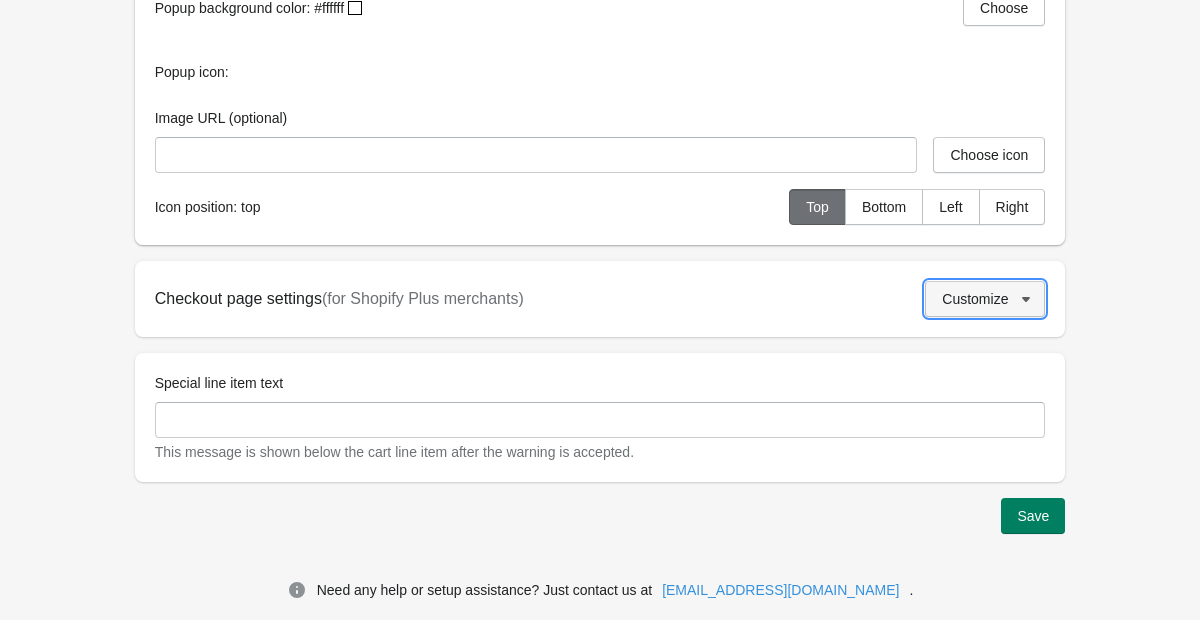 click on "Customize" at bounding box center (975, 299) 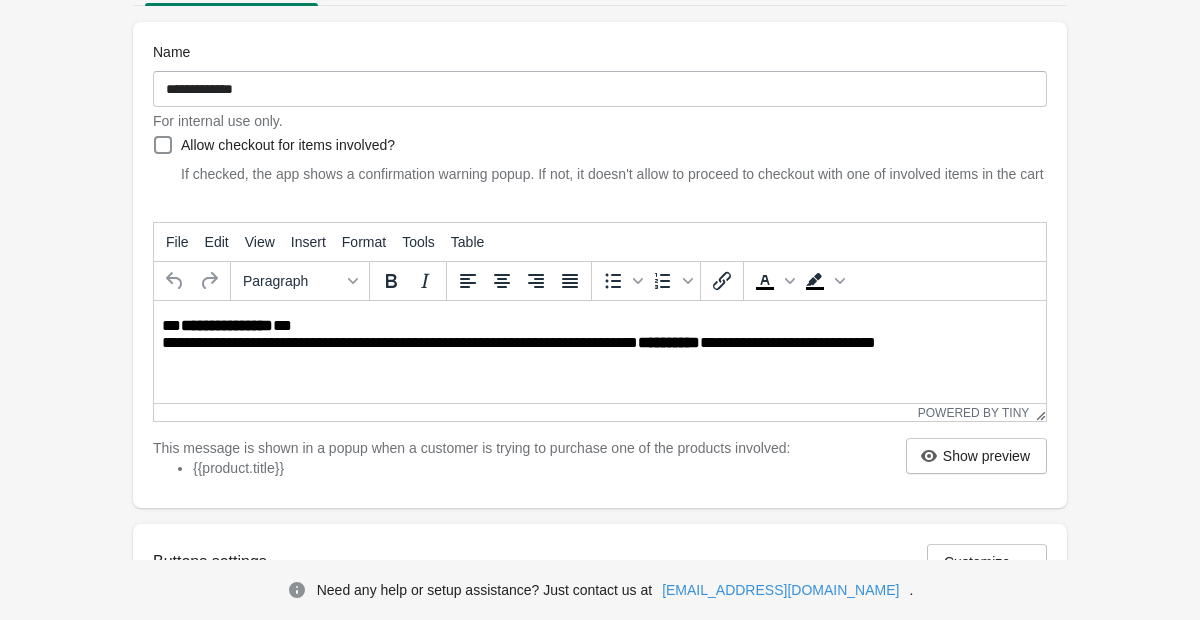 scroll, scrollTop: 0, scrollLeft: 0, axis: both 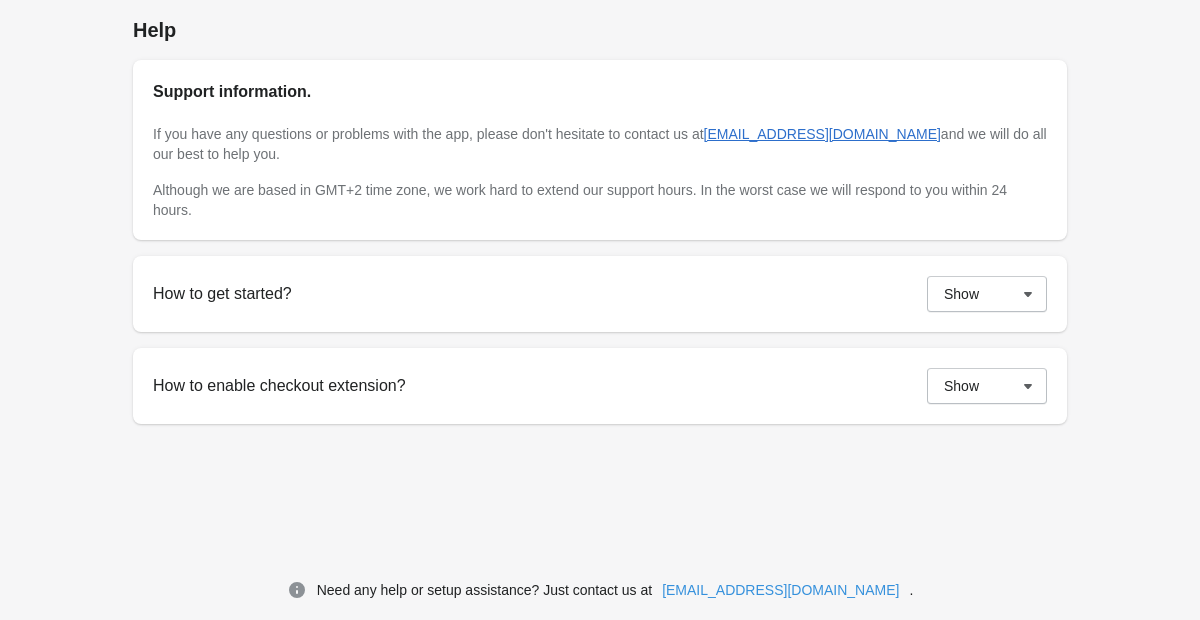 click on "How to get started?   Show" at bounding box center (600, 294) 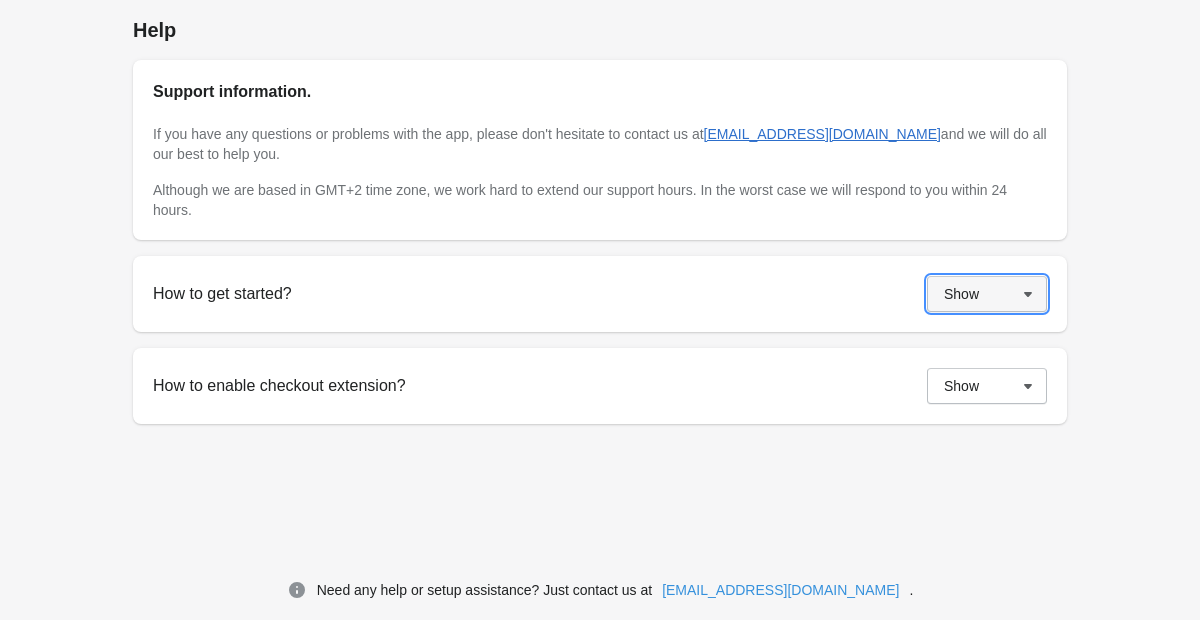 click on "Show" at bounding box center (961, 294) 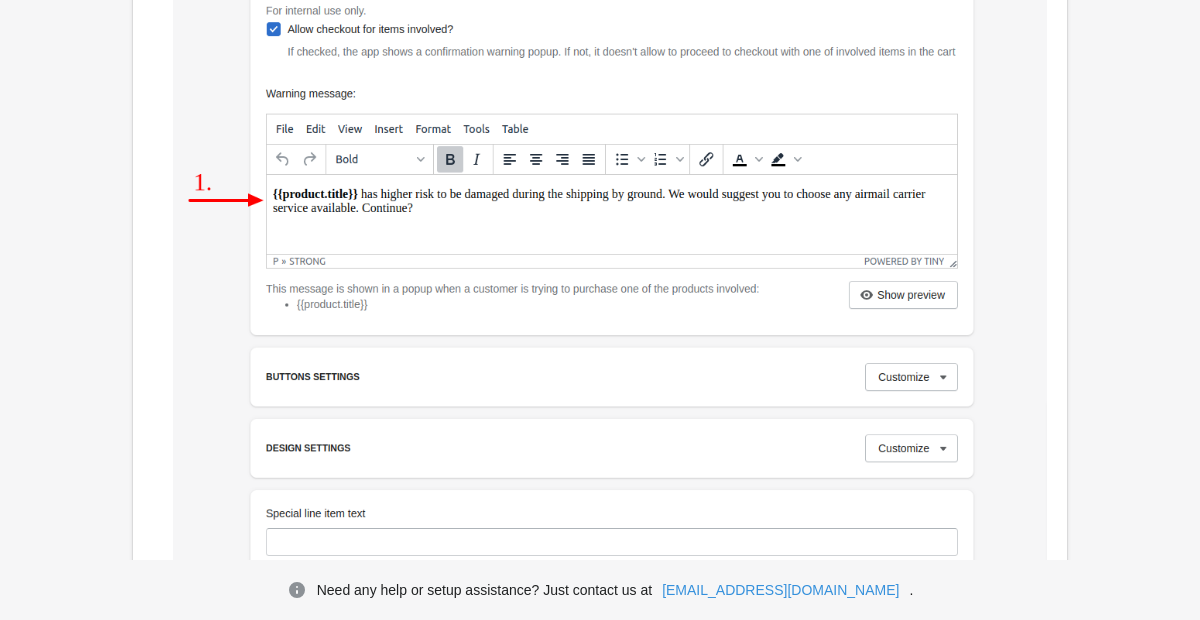 scroll, scrollTop: 1129, scrollLeft: 0, axis: vertical 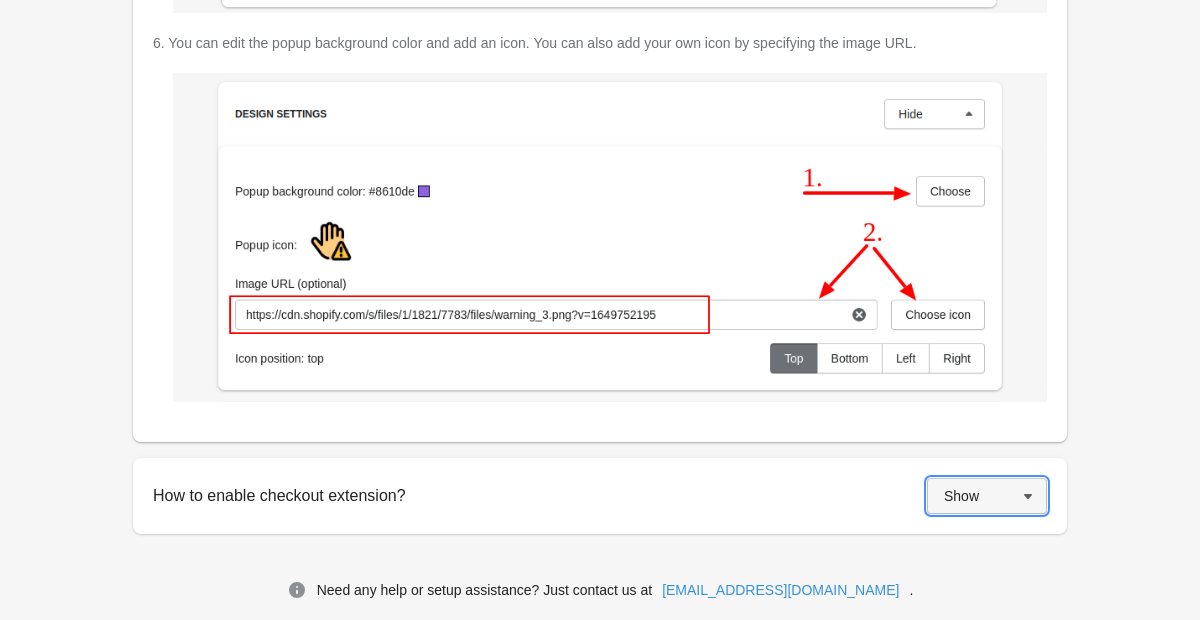 click on "Show" at bounding box center (961, 496) 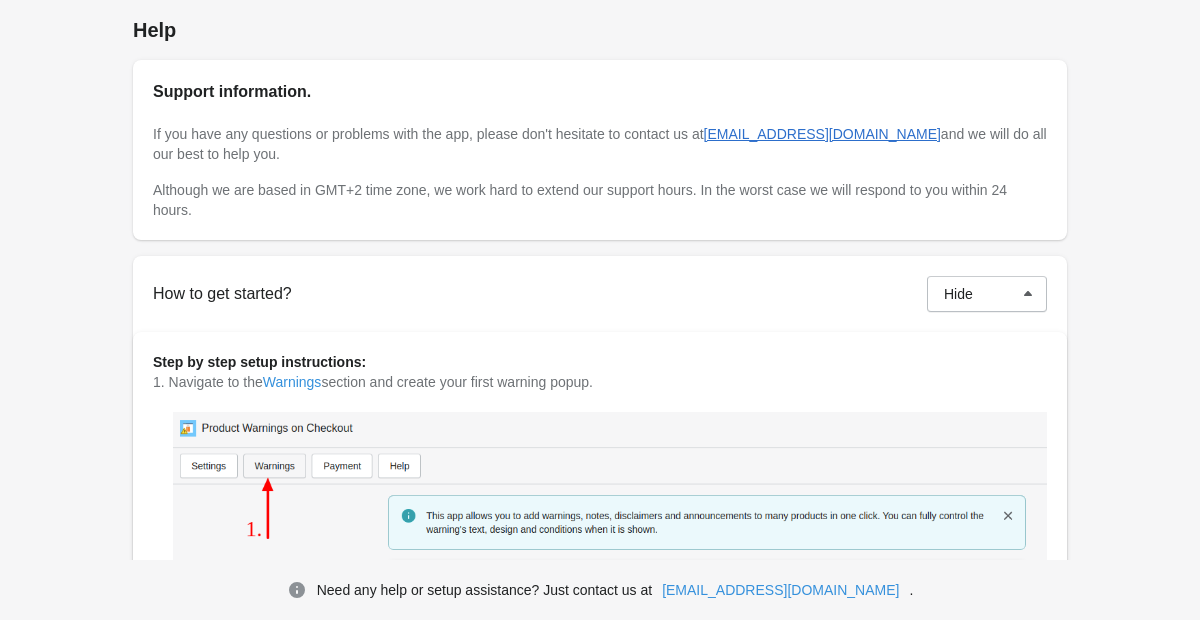 scroll, scrollTop: 6, scrollLeft: 0, axis: vertical 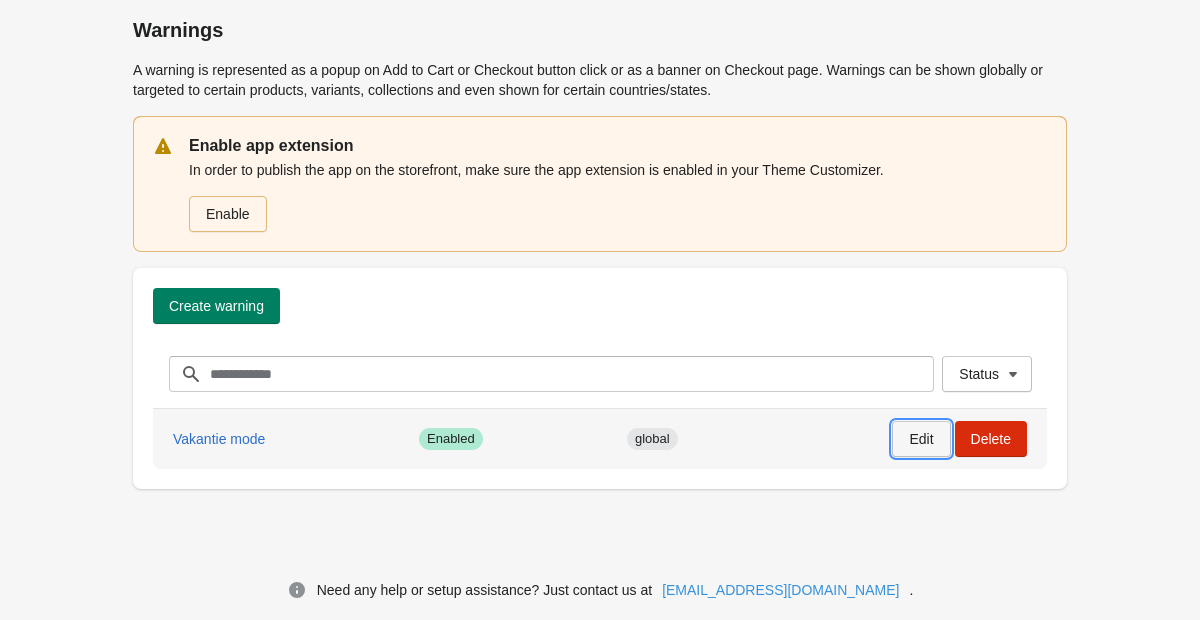 click on "Edit" at bounding box center [921, 439] 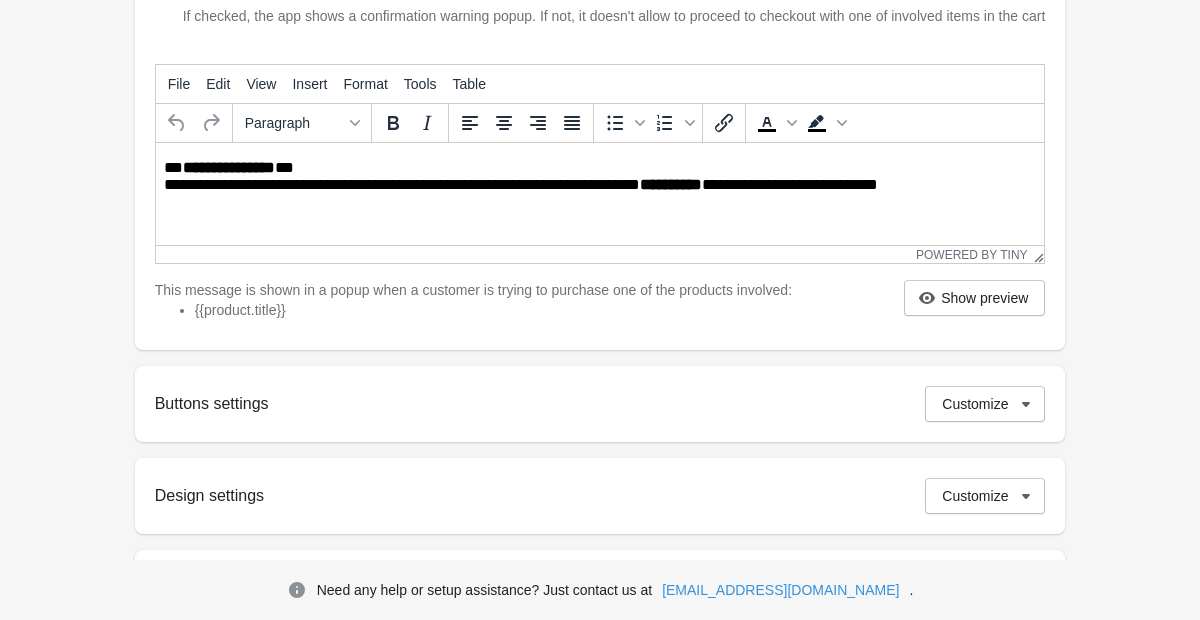 scroll, scrollTop: 421, scrollLeft: 0, axis: vertical 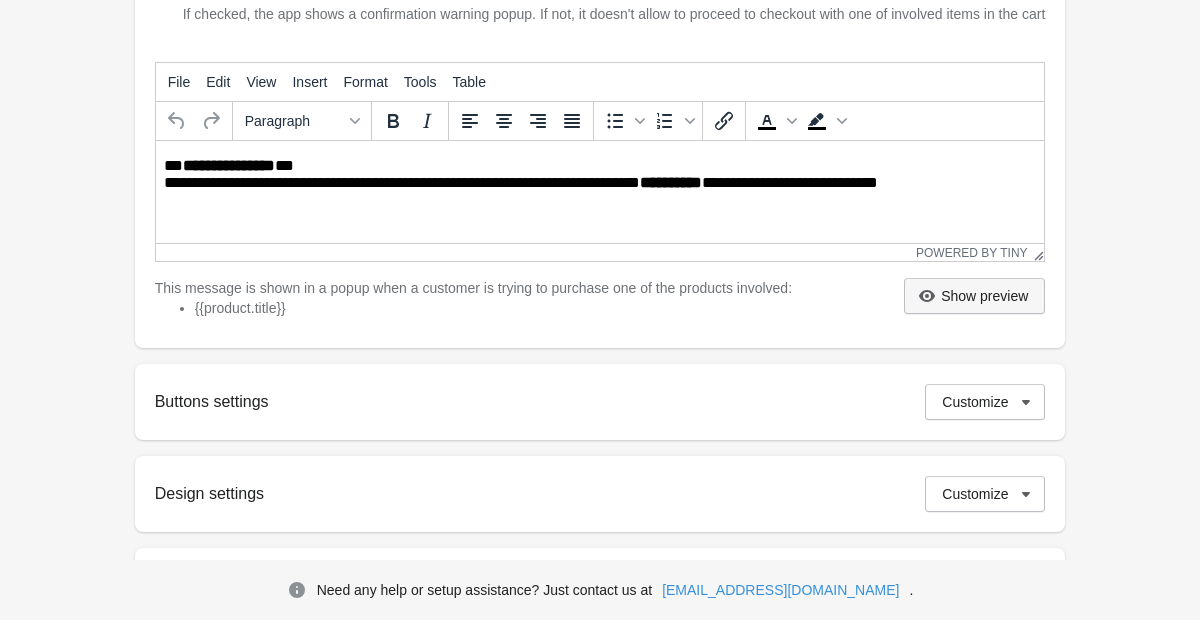 click on "Show preview" at bounding box center [984, 296] 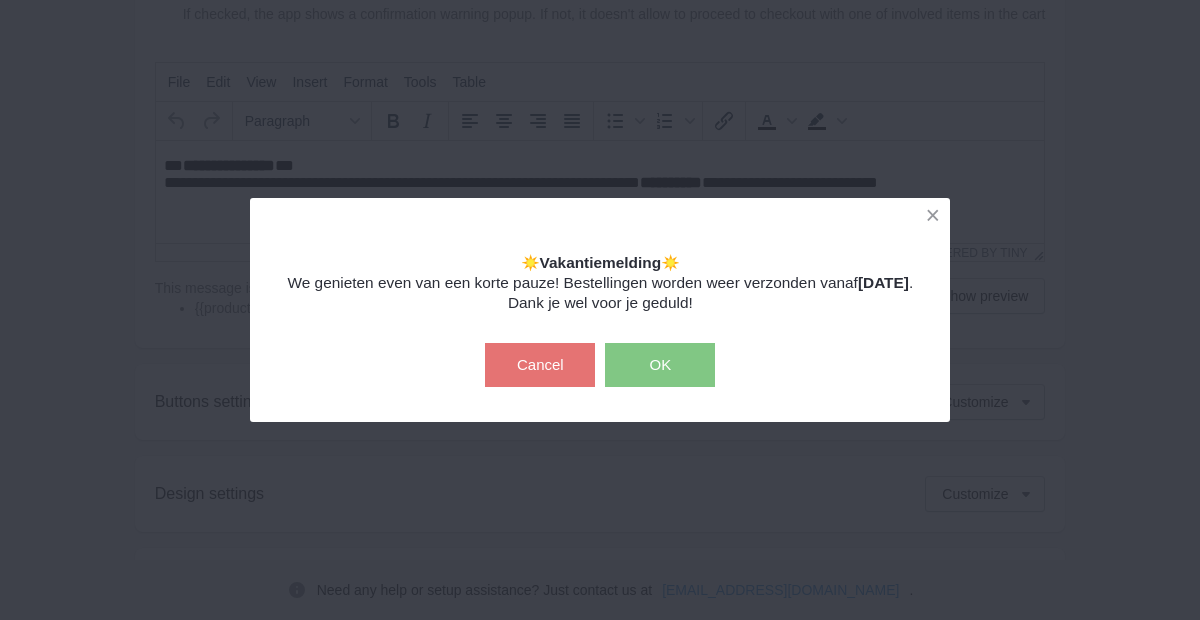 click on "OK" at bounding box center [660, 365] 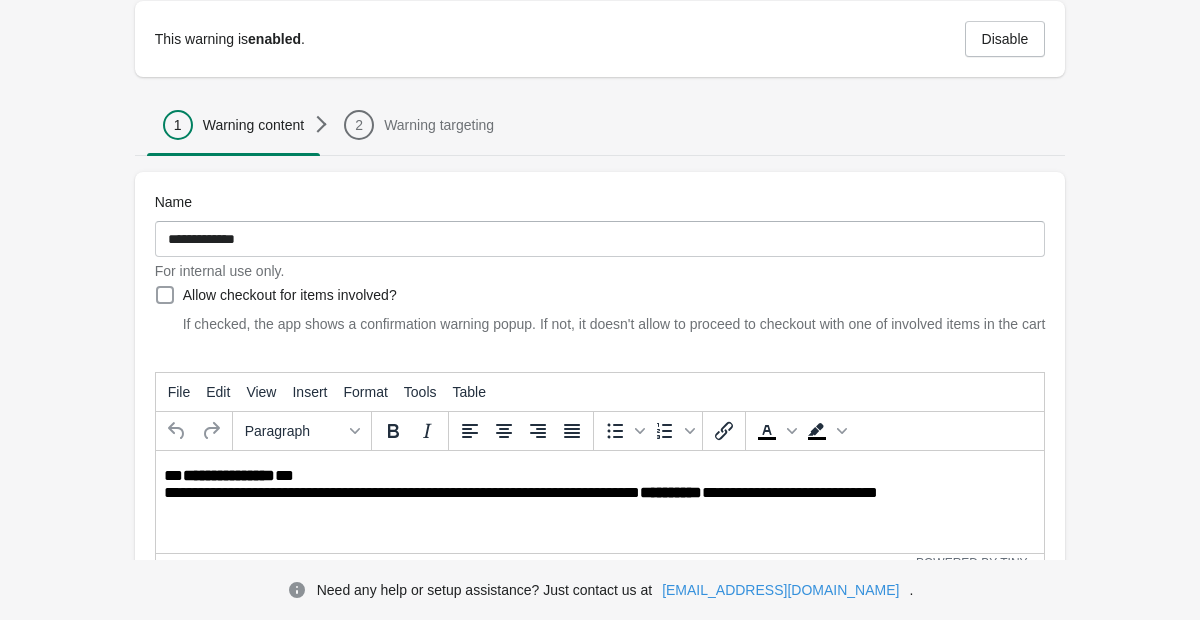 scroll, scrollTop: 0, scrollLeft: 0, axis: both 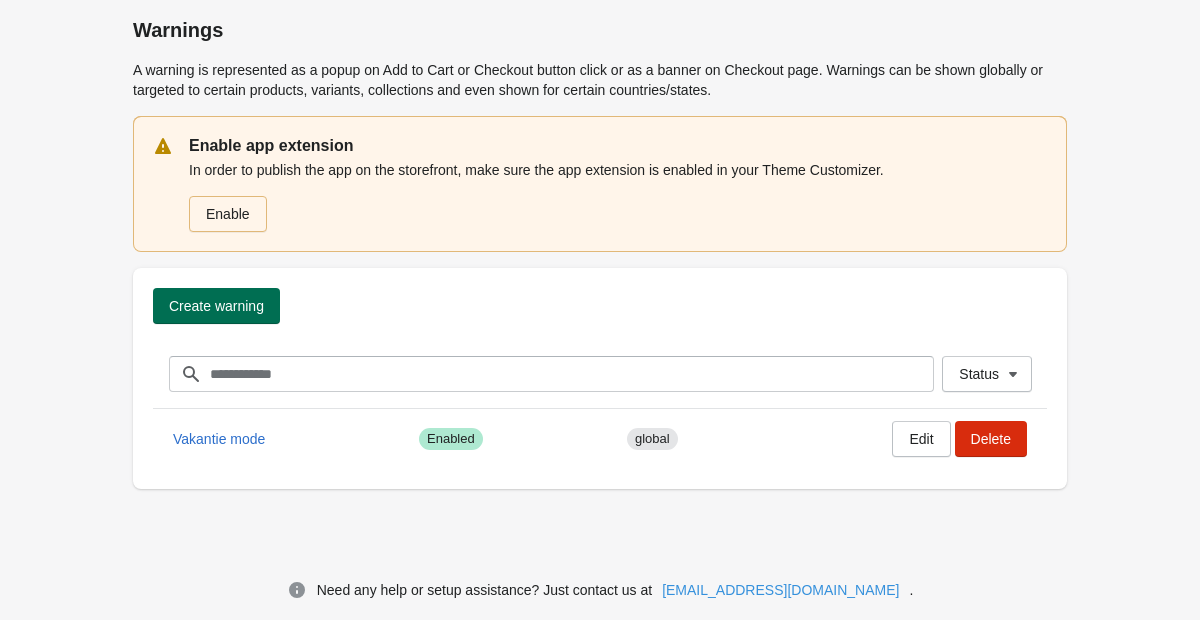 click on "Create warning" at bounding box center [216, 306] 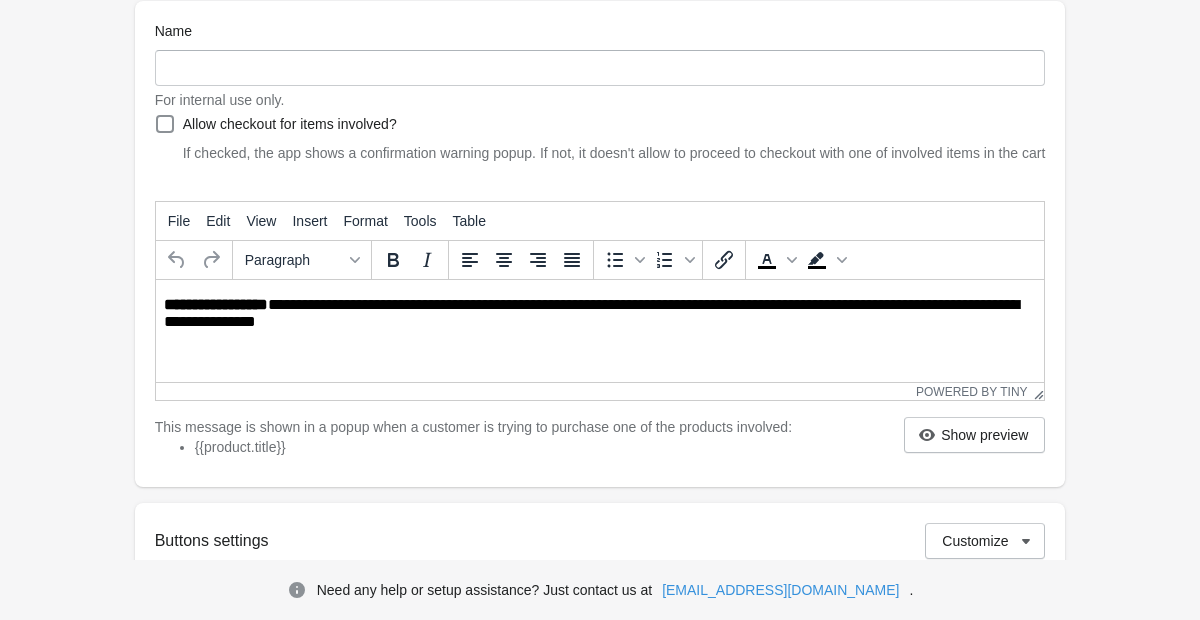 scroll, scrollTop: 259, scrollLeft: 0, axis: vertical 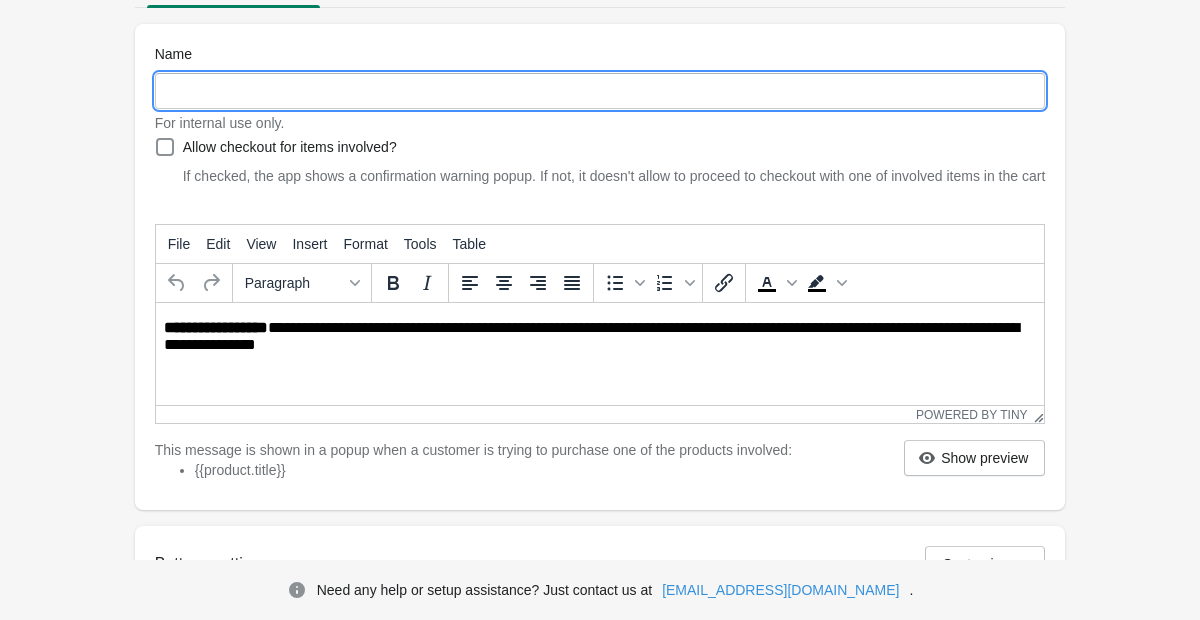 click on "Name" at bounding box center [600, 91] 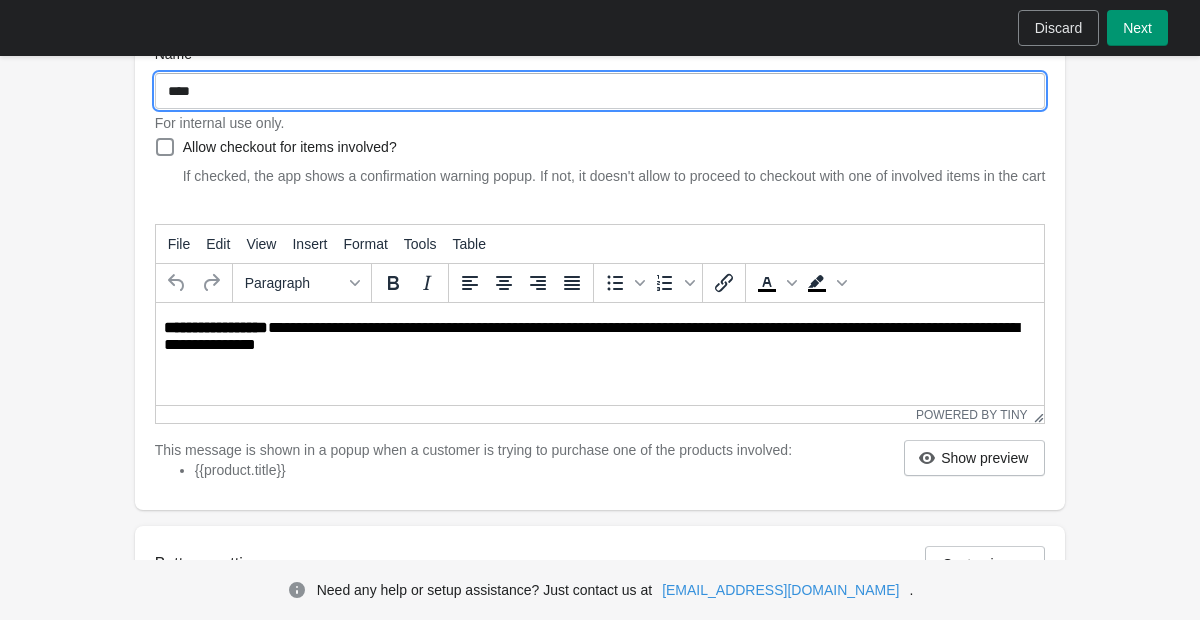 type on "****" 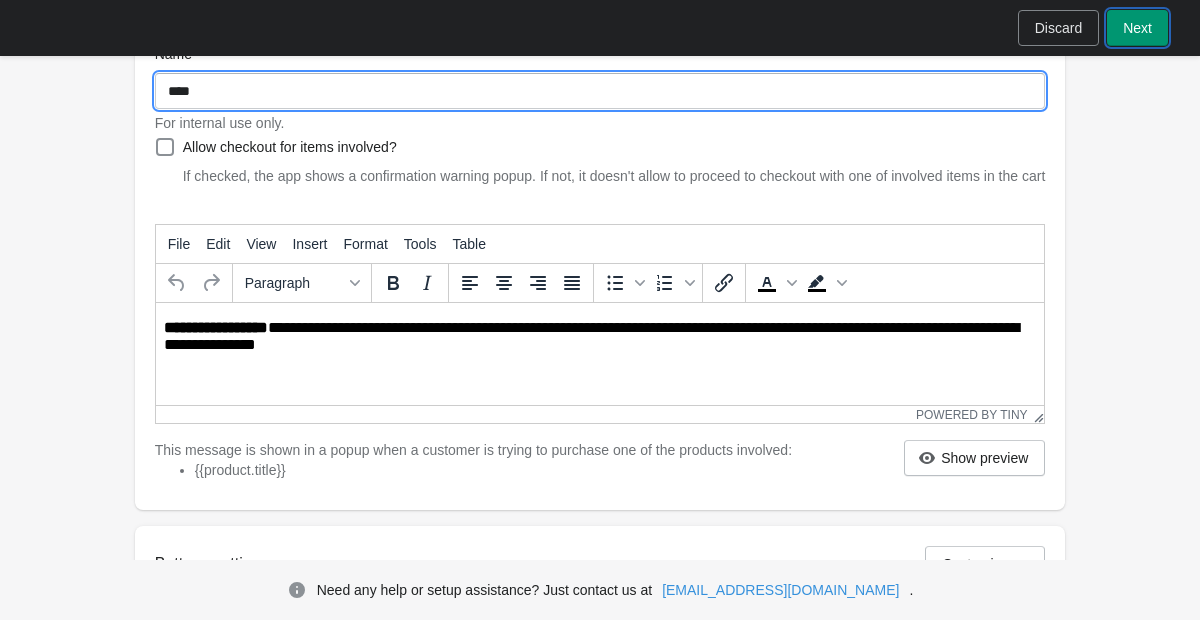 click on "Next" at bounding box center (1137, 28) 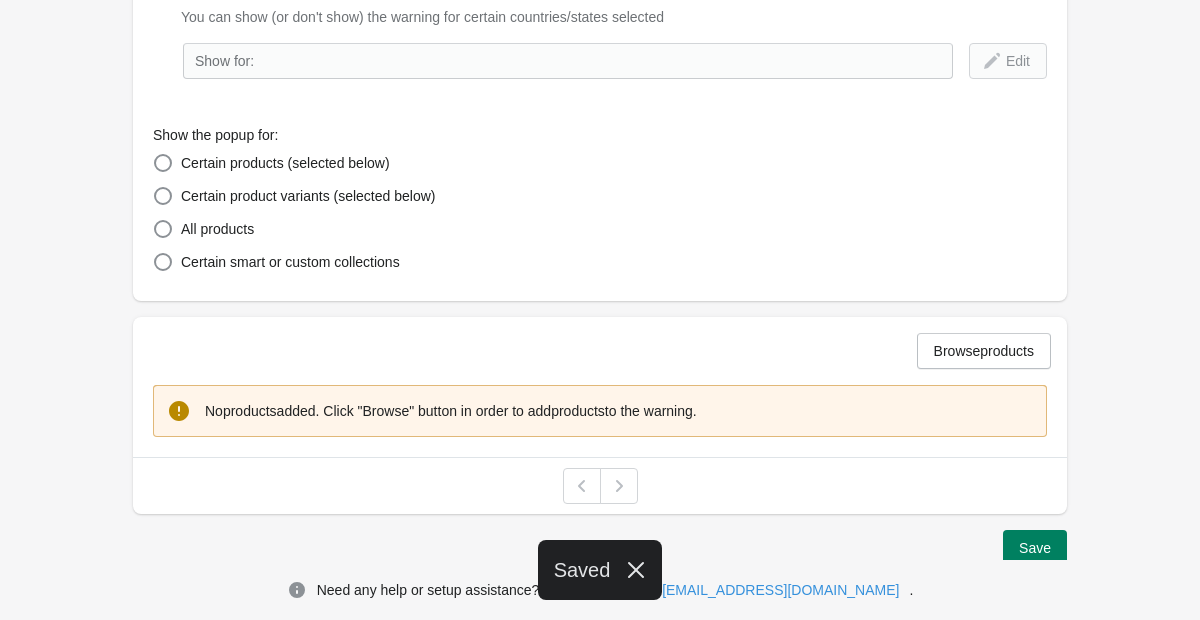 scroll, scrollTop: 407, scrollLeft: 0, axis: vertical 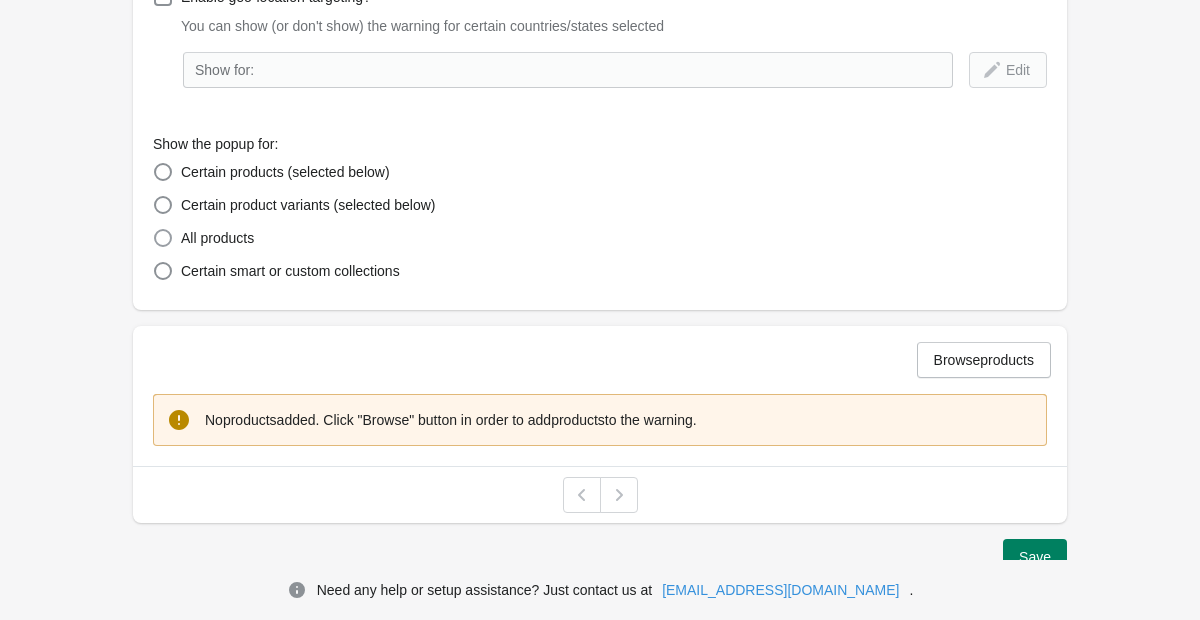 click at bounding box center [163, 238] 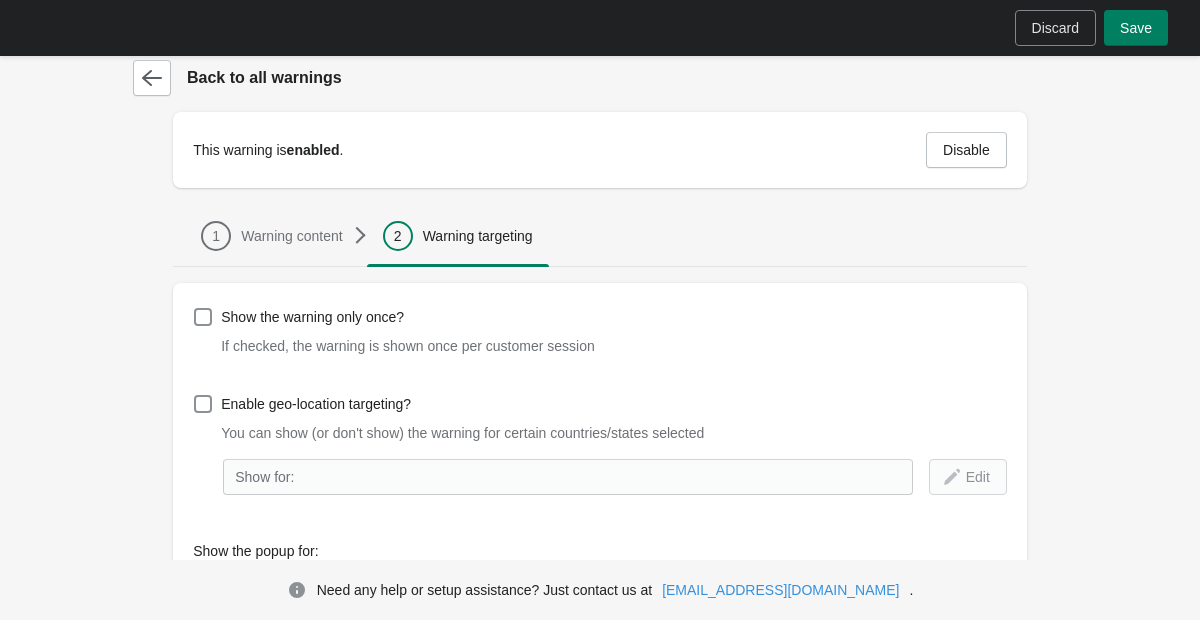 scroll, scrollTop: 251, scrollLeft: 0, axis: vertical 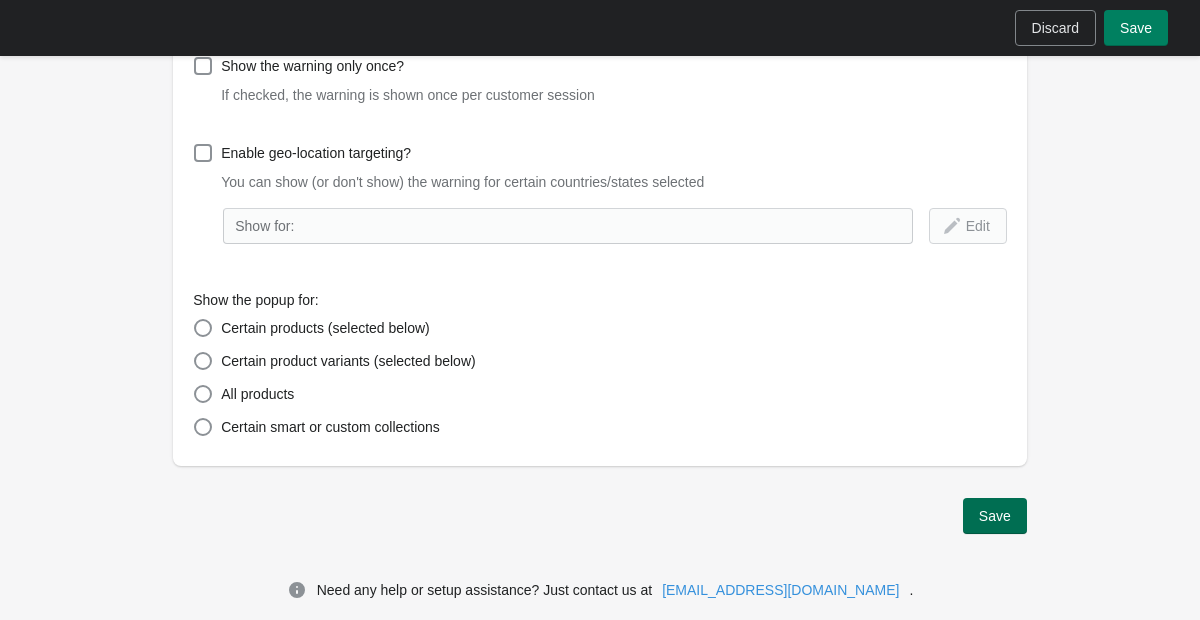 click on "Save" at bounding box center [995, 516] 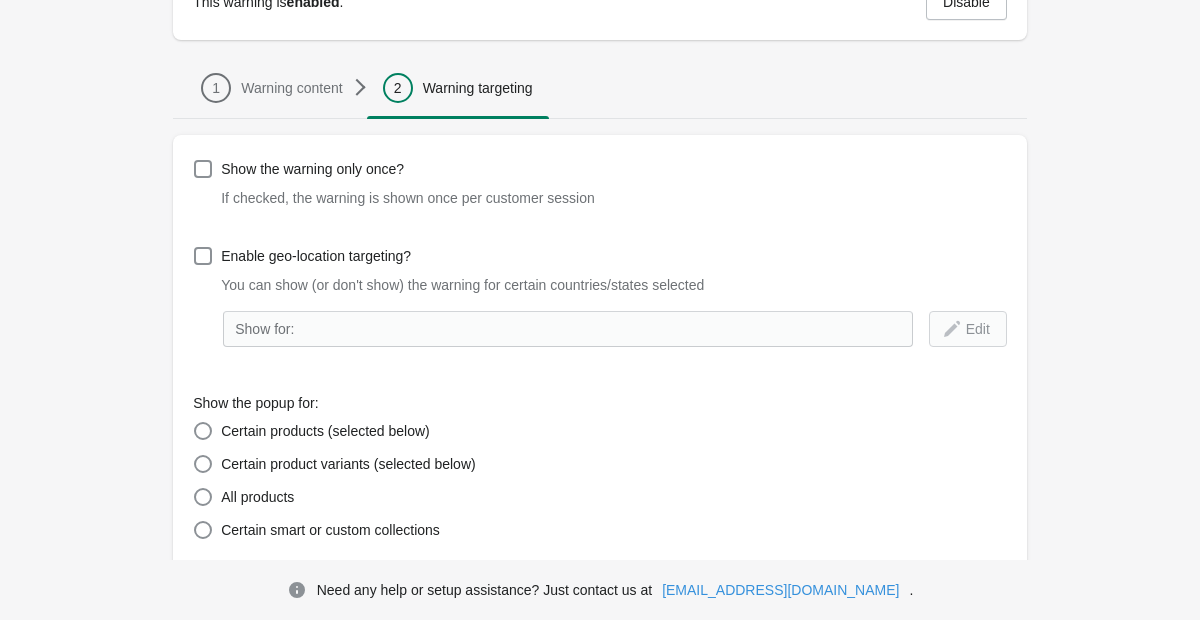 scroll, scrollTop: 0, scrollLeft: 0, axis: both 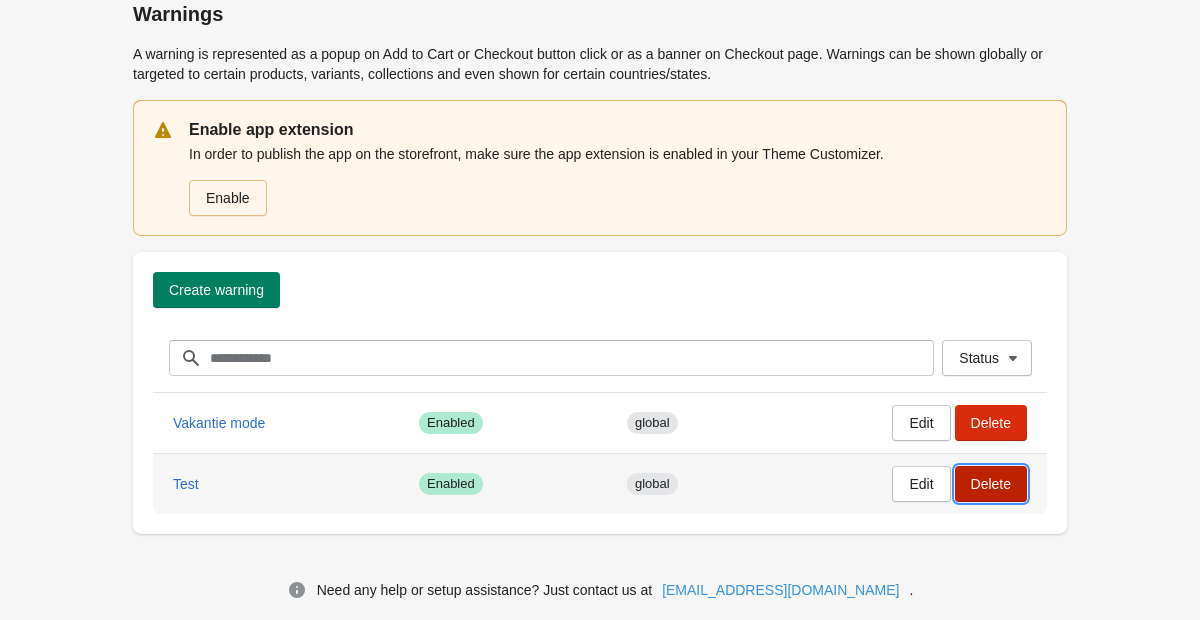 click on "Delete" at bounding box center (991, 484) 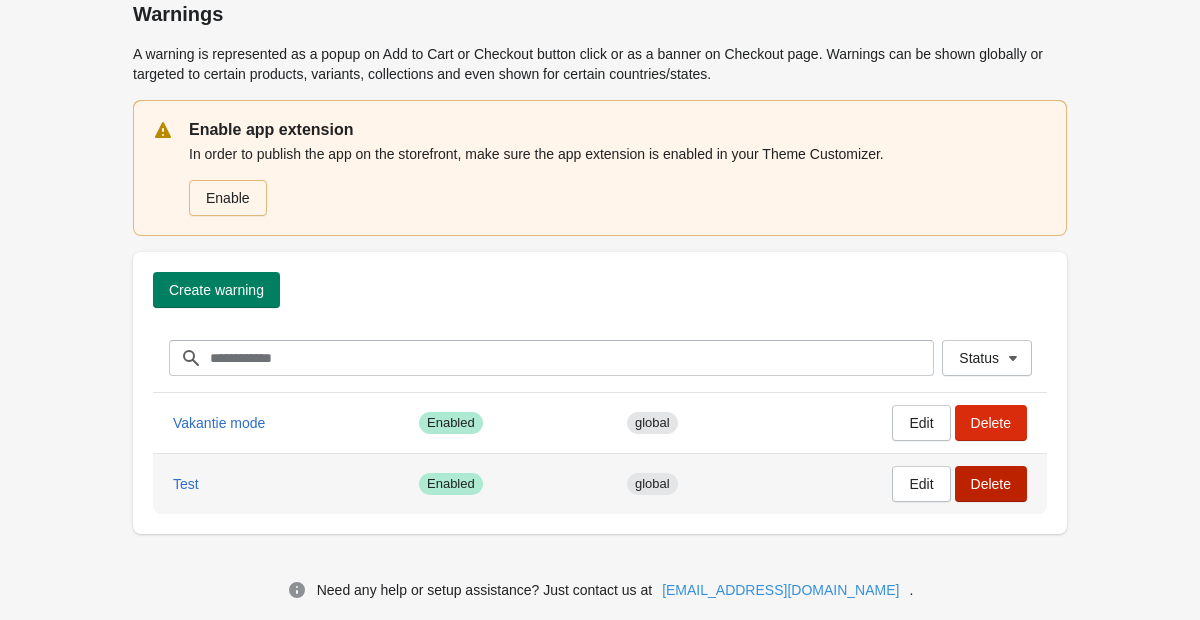 scroll, scrollTop: 16, scrollLeft: 0, axis: vertical 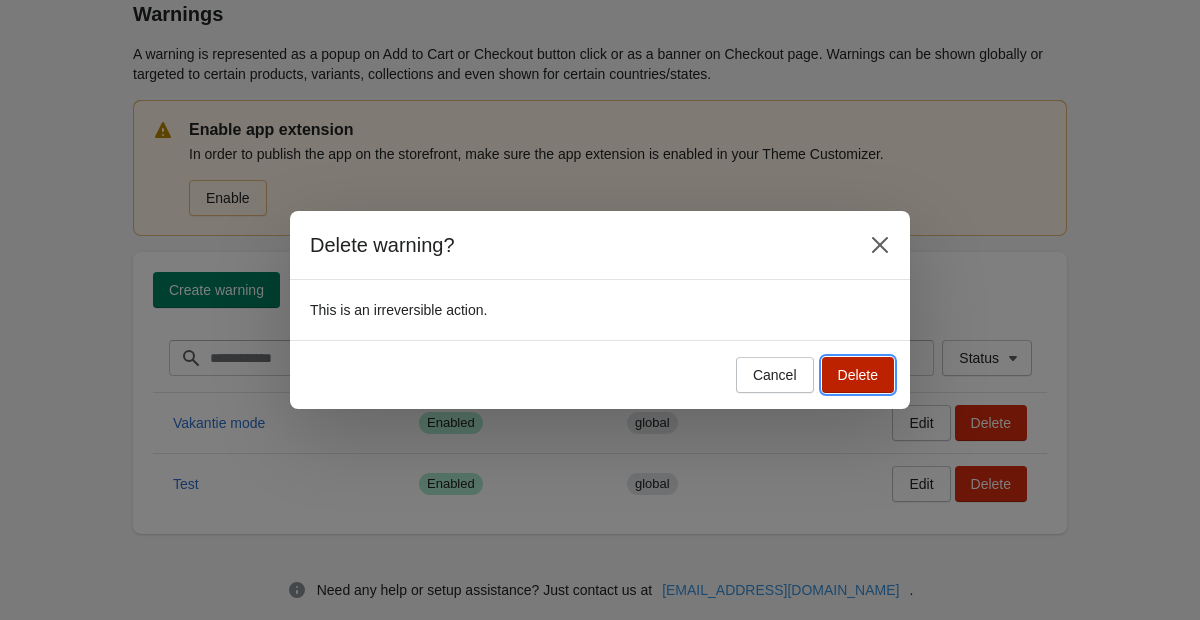 click on "Delete" at bounding box center (858, 375) 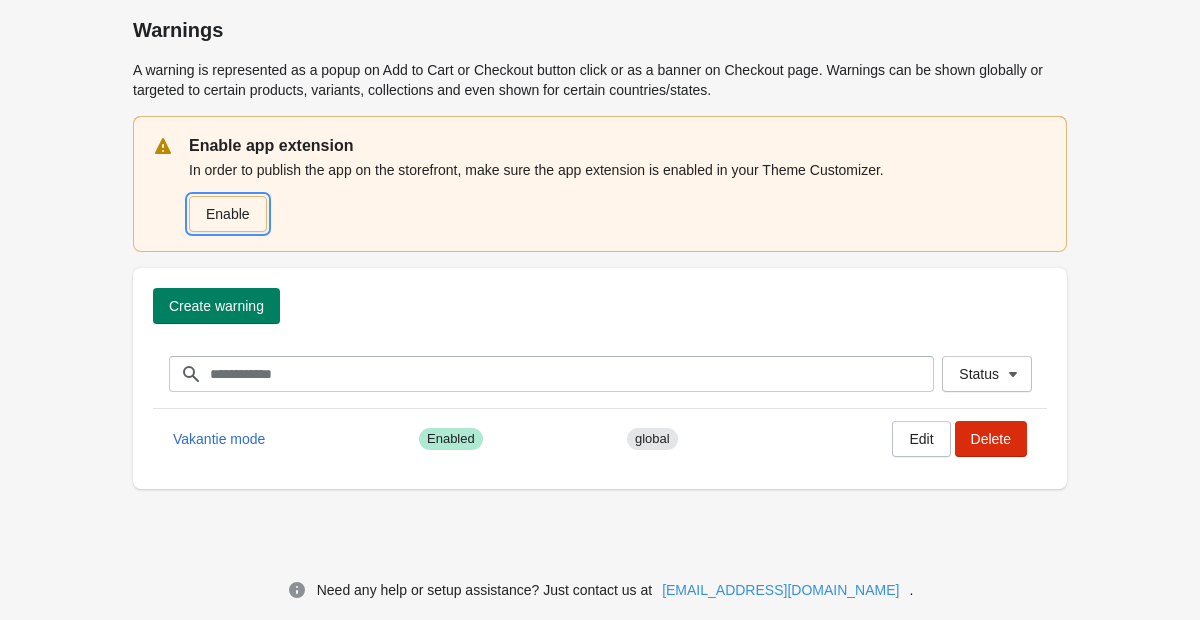 click on "Enable" at bounding box center (228, 214) 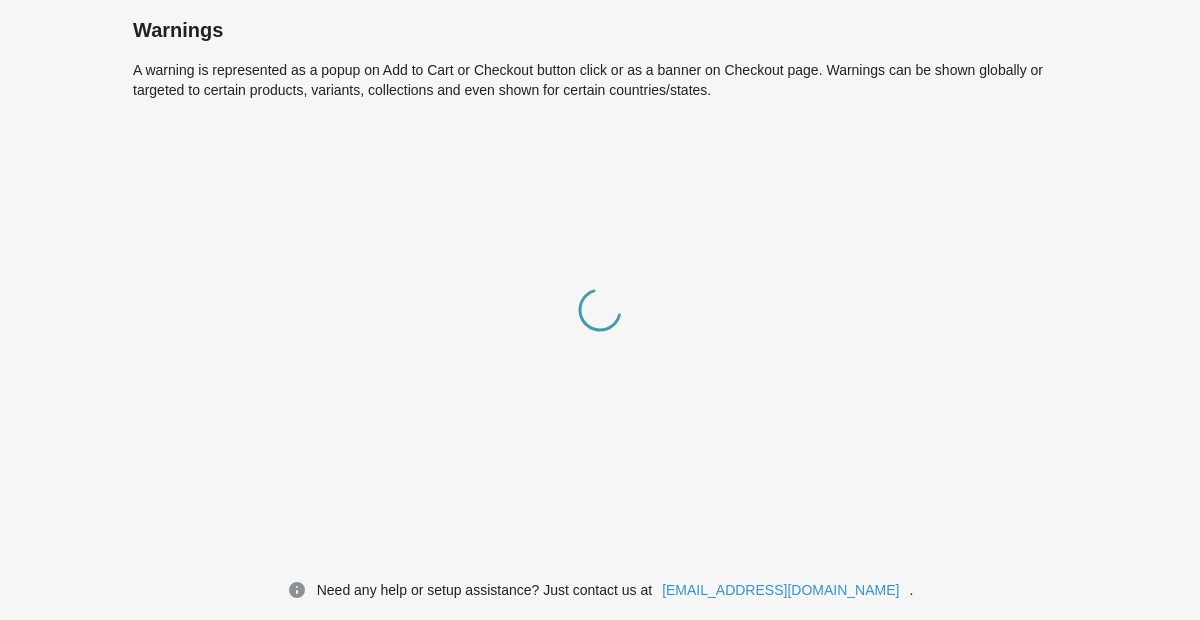 scroll, scrollTop: 0, scrollLeft: 0, axis: both 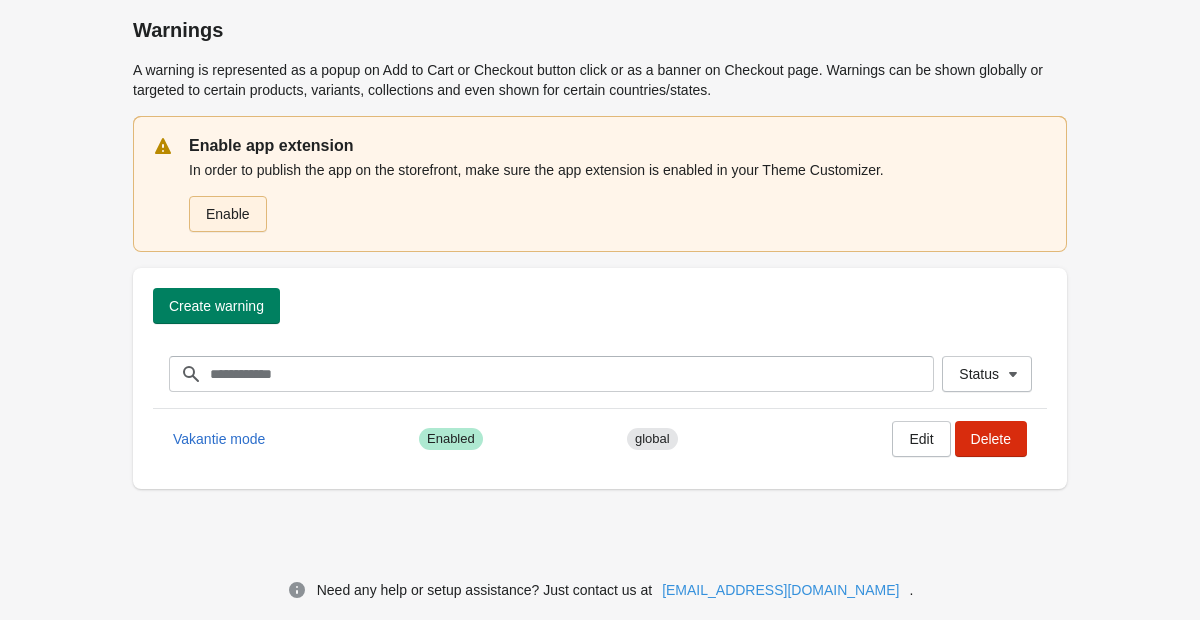 click on "Enable" at bounding box center (228, 214) 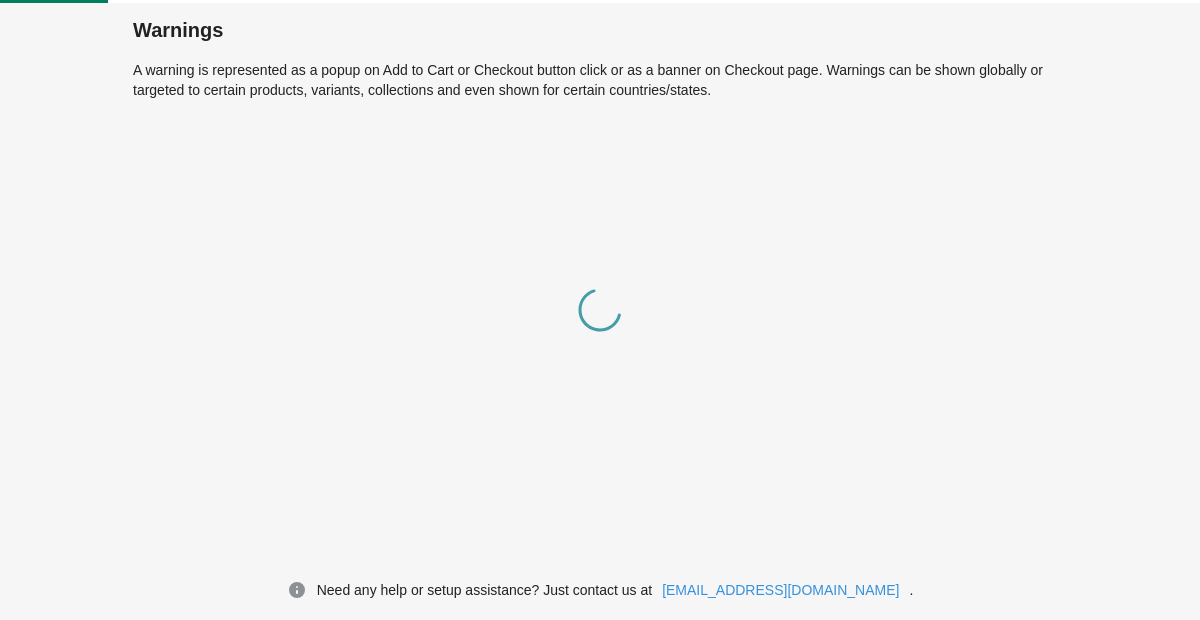 scroll, scrollTop: 0, scrollLeft: 0, axis: both 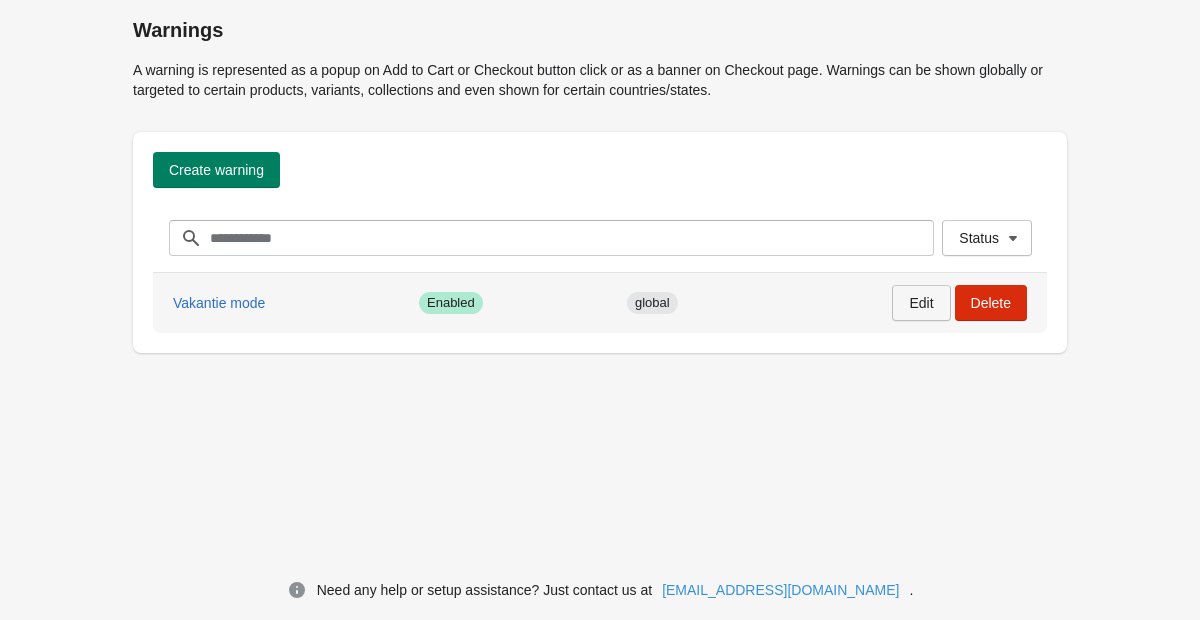click on "Edit" at bounding box center (921, 303) 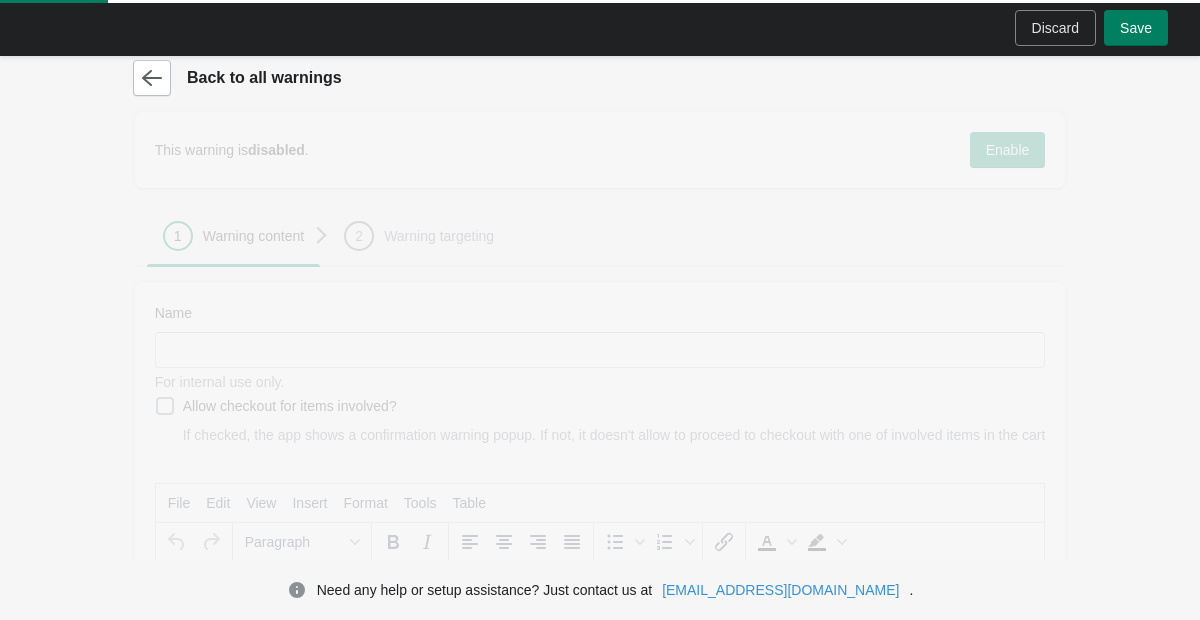 scroll, scrollTop: 0, scrollLeft: 0, axis: both 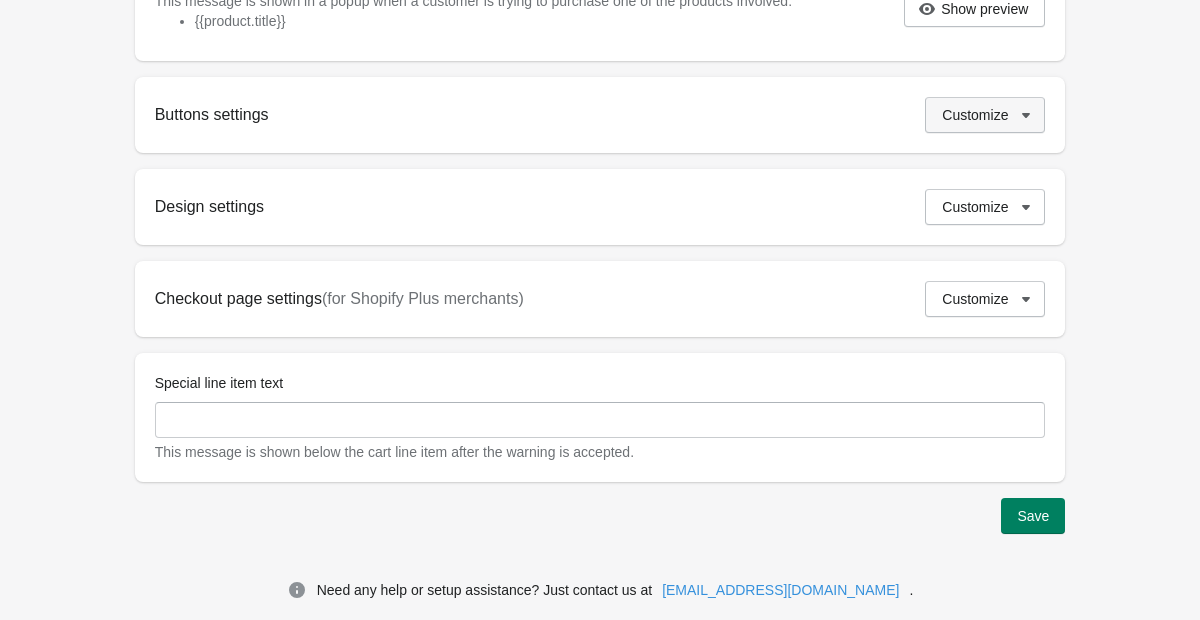 click on "Customize" at bounding box center [975, 115] 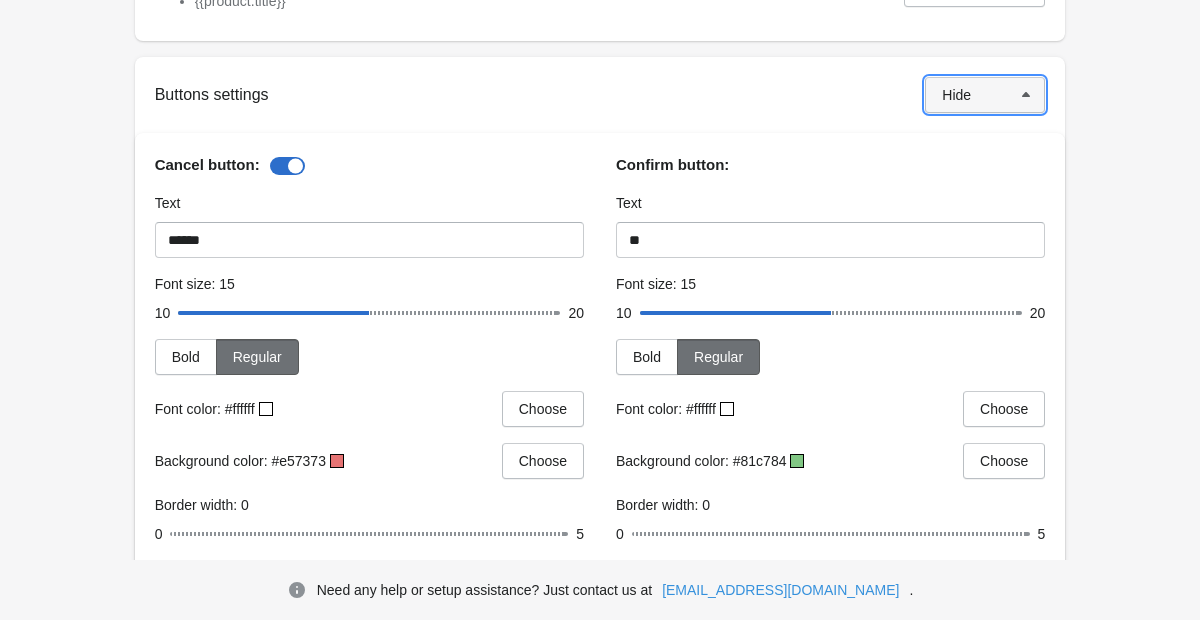 click on "Hide" at bounding box center [956, 95] 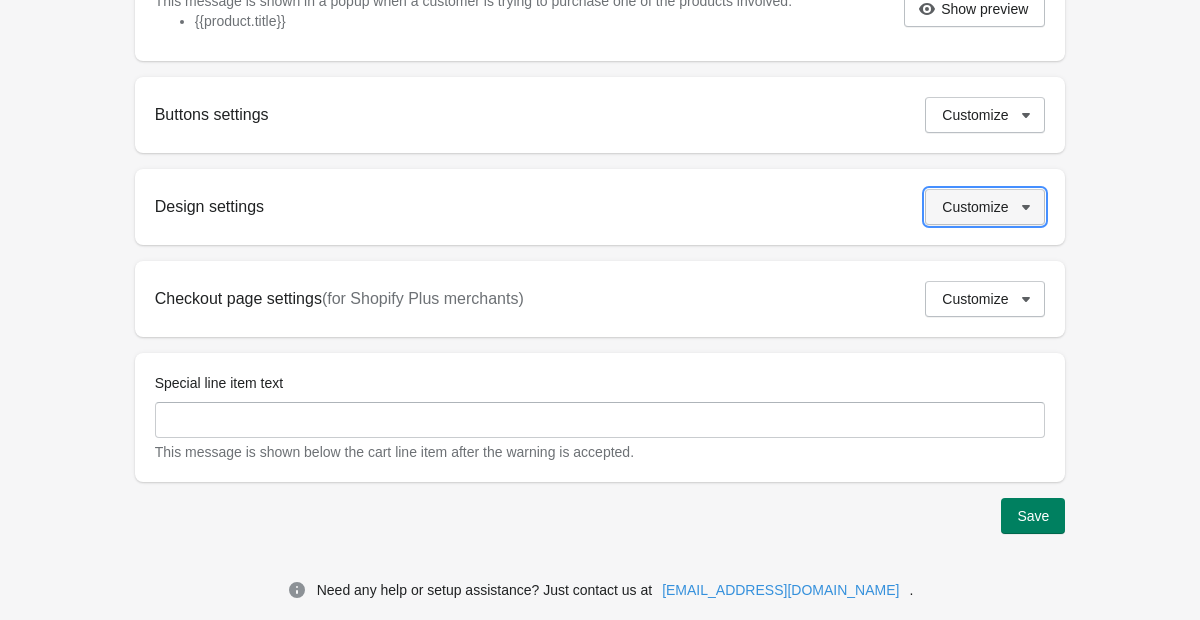 click on "Customize" at bounding box center (975, 207) 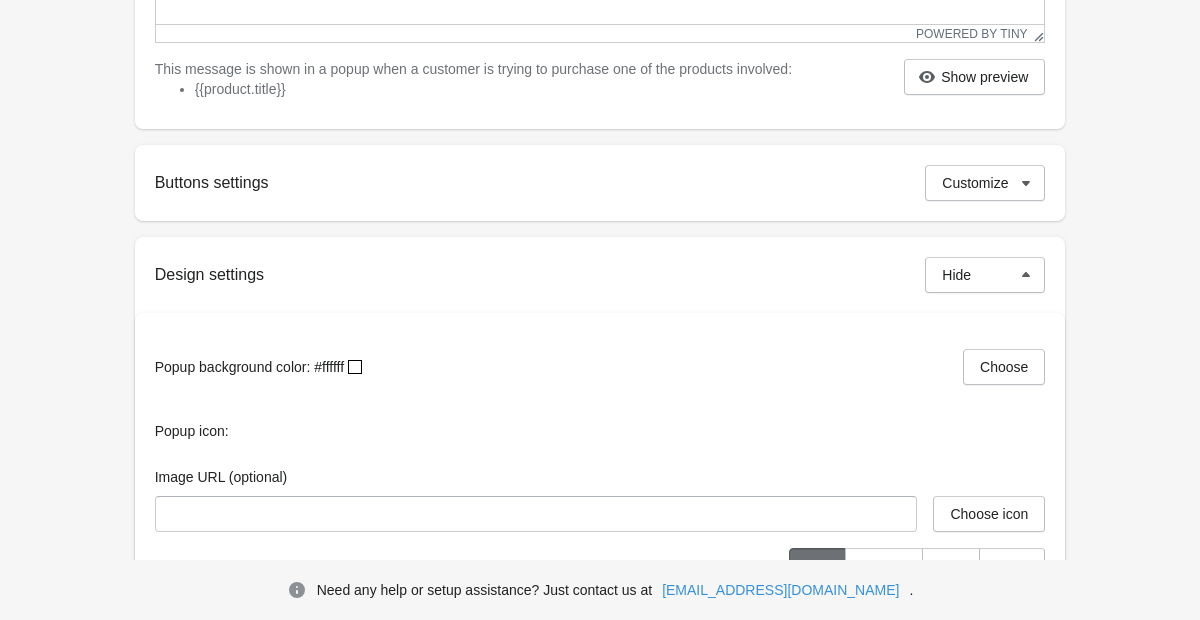 scroll, scrollTop: 641, scrollLeft: 0, axis: vertical 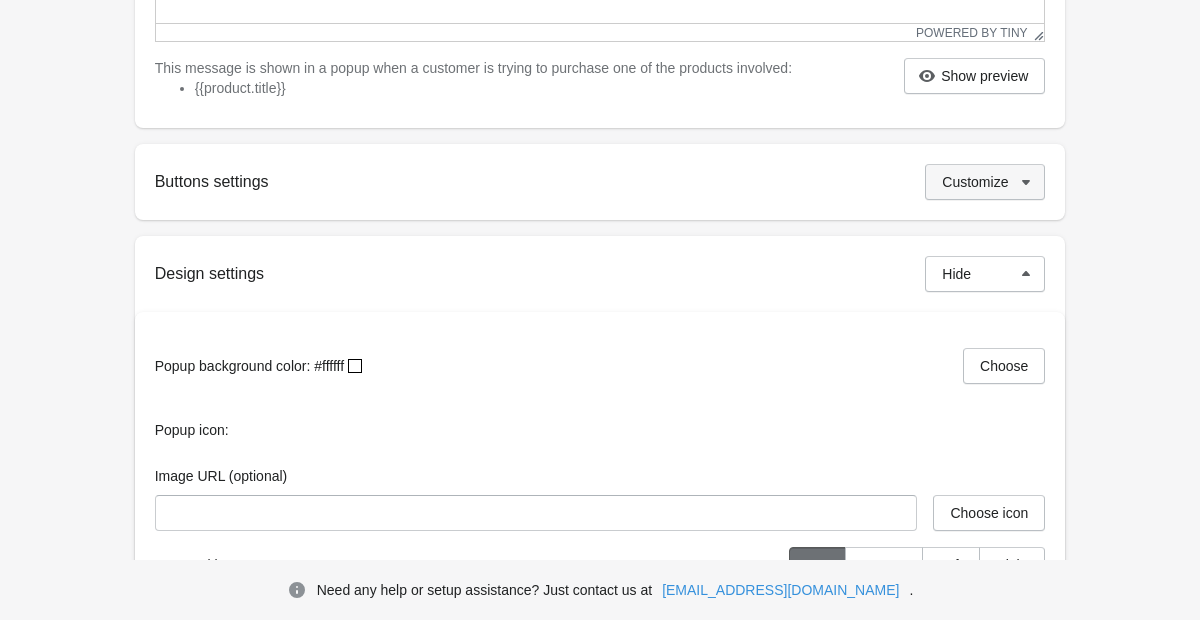 click on "Customize" at bounding box center (985, 182) 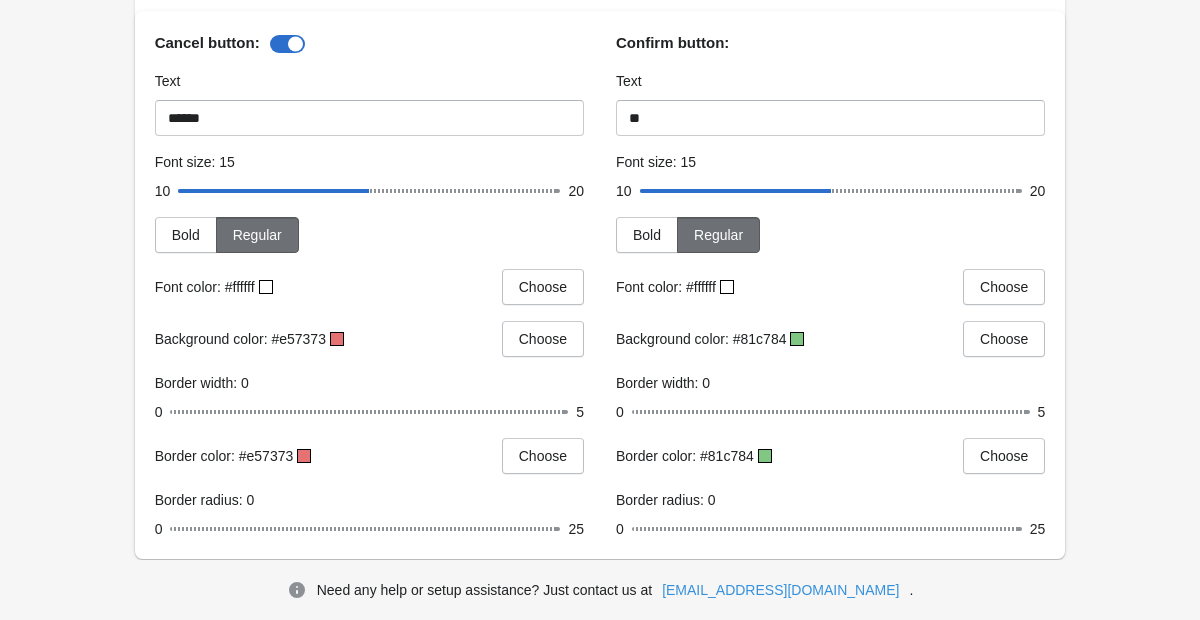 scroll, scrollTop: 817, scrollLeft: 0, axis: vertical 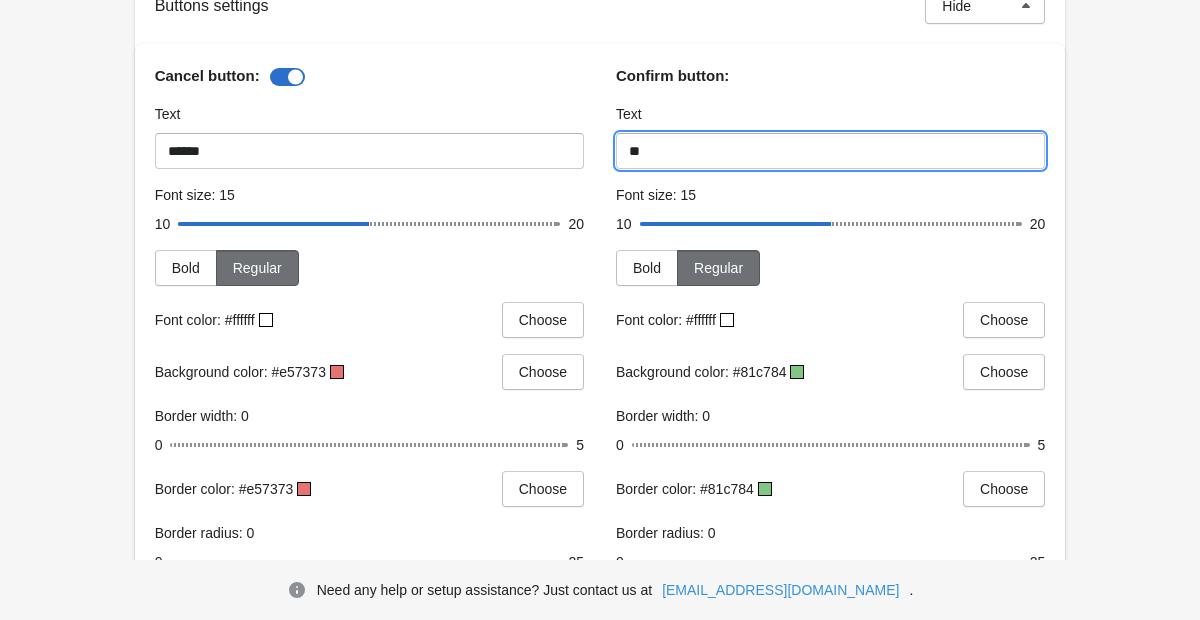 drag, startPoint x: 669, startPoint y: 155, endPoint x: 695, endPoint y: 191, distance: 44.407207 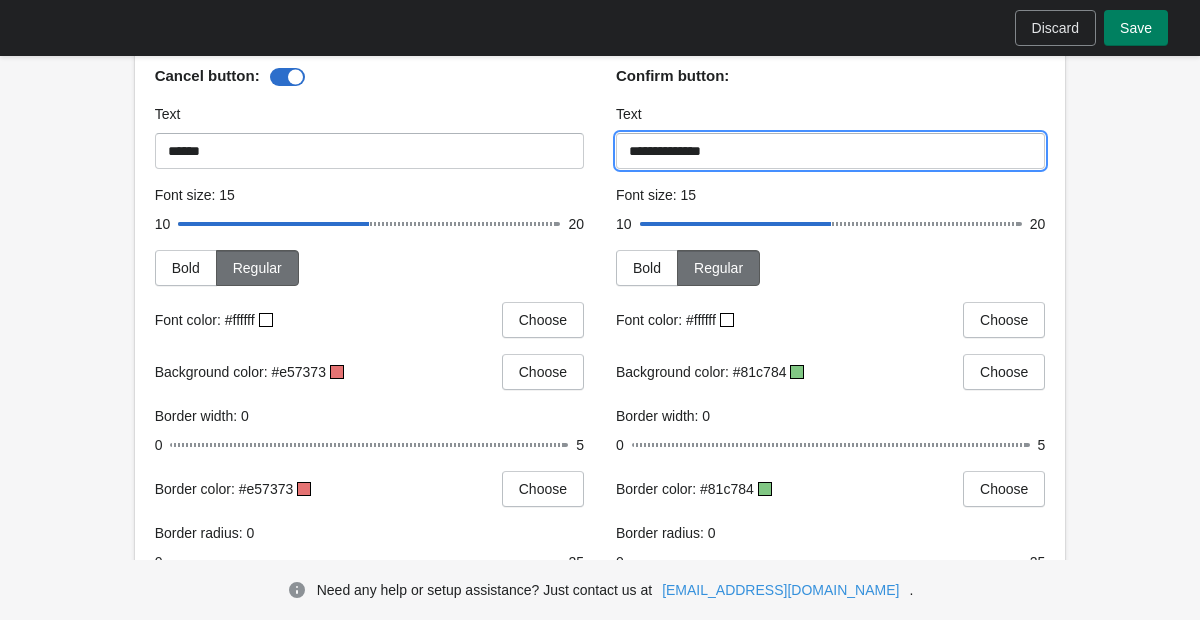 type on "**********" 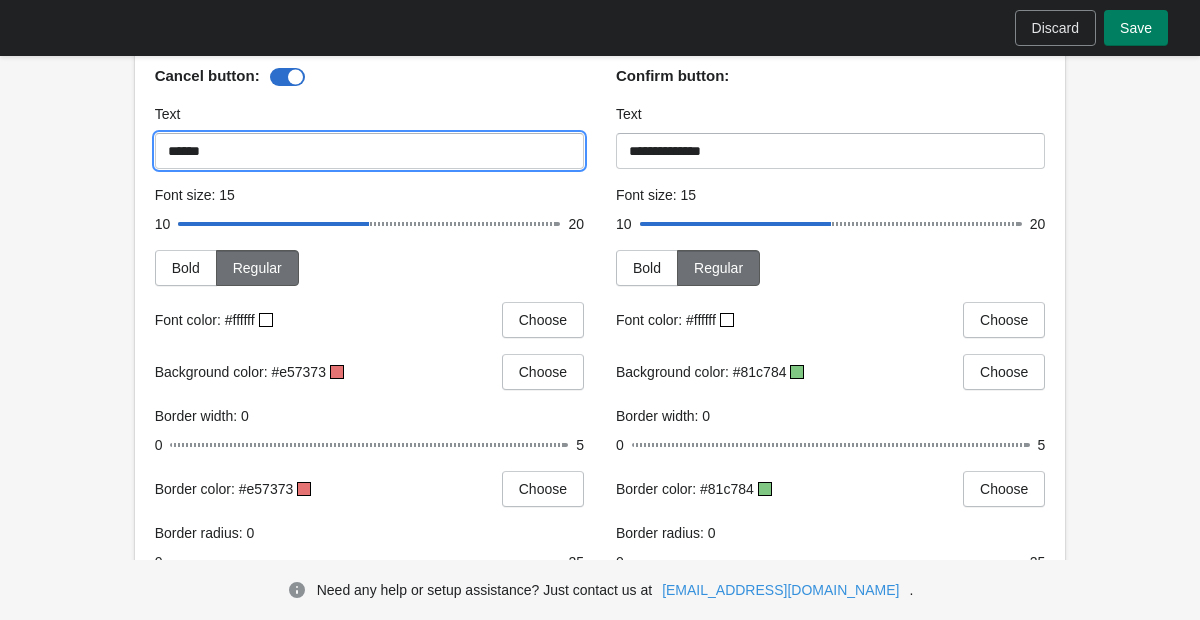 drag, startPoint x: 237, startPoint y: 173, endPoint x: 41, endPoint y: 153, distance: 197.01776 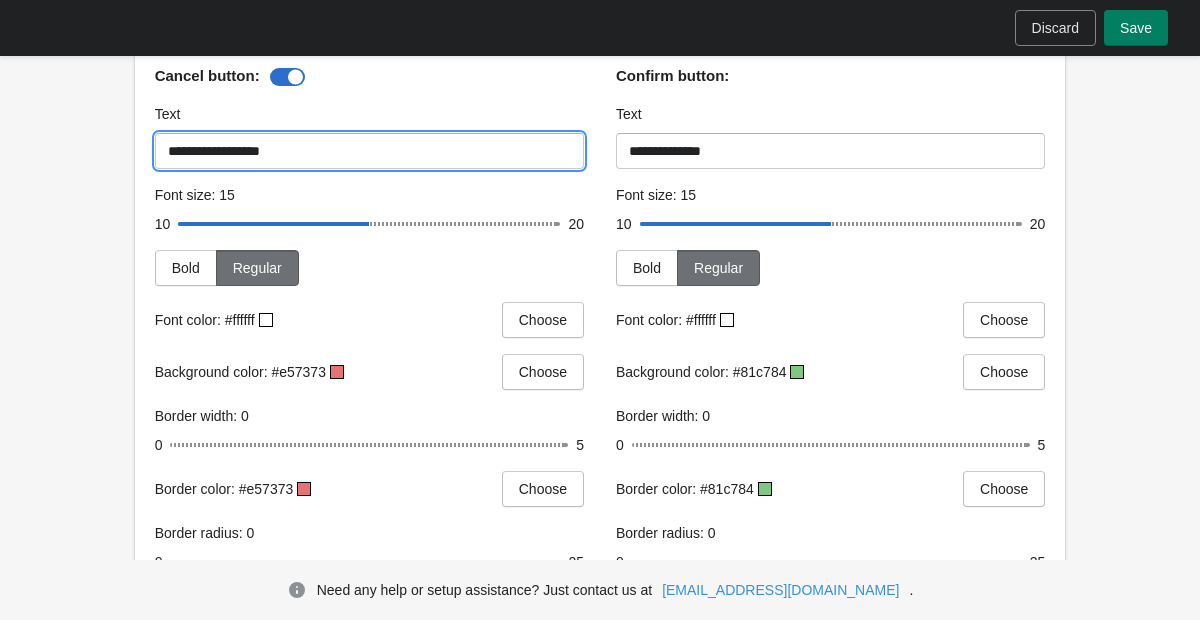 type on "**********" 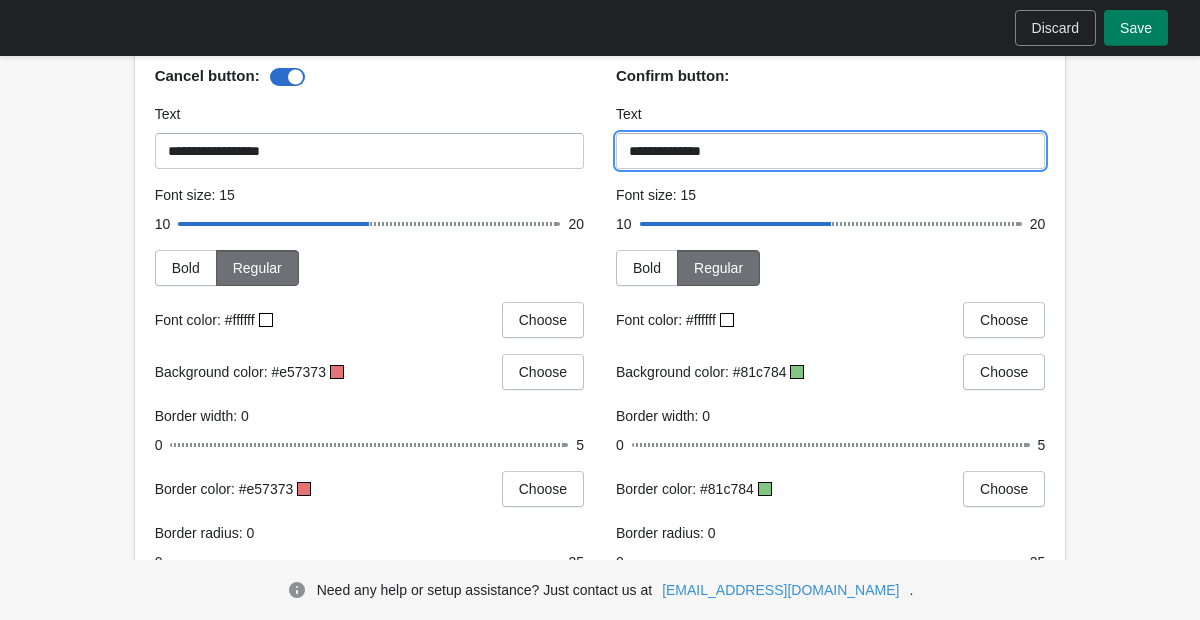 drag, startPoint x: 736, startPoint y: 171, endPoint x: 535, endPoint y: 168, distance: 201.02238 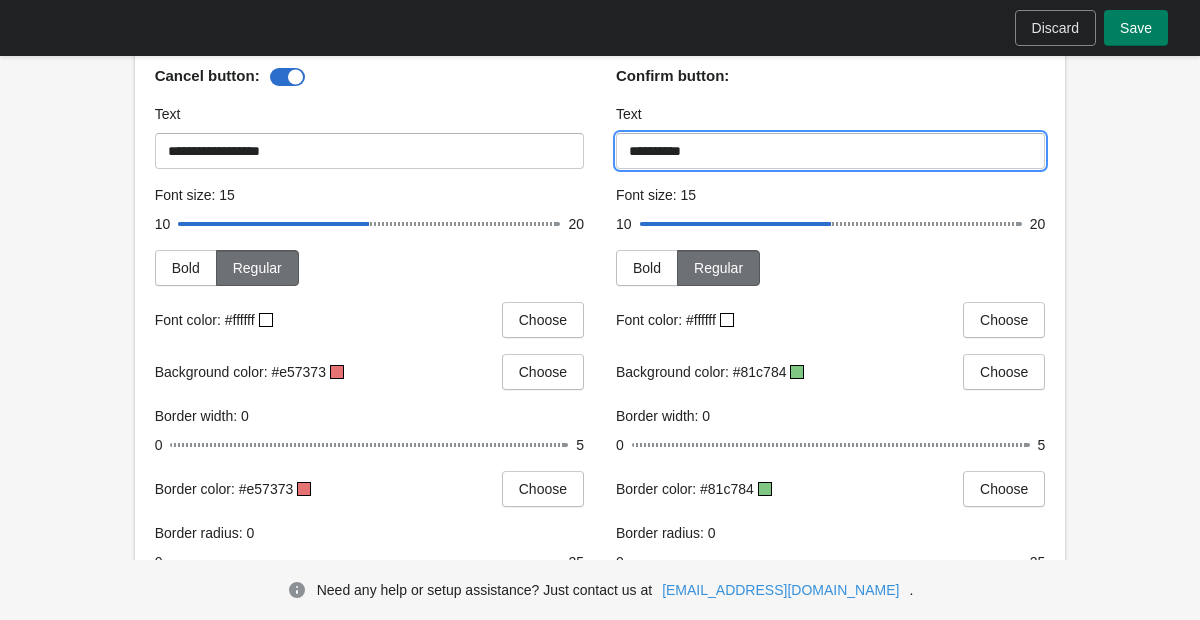 click on "**********" at bounding box center [830, 151] 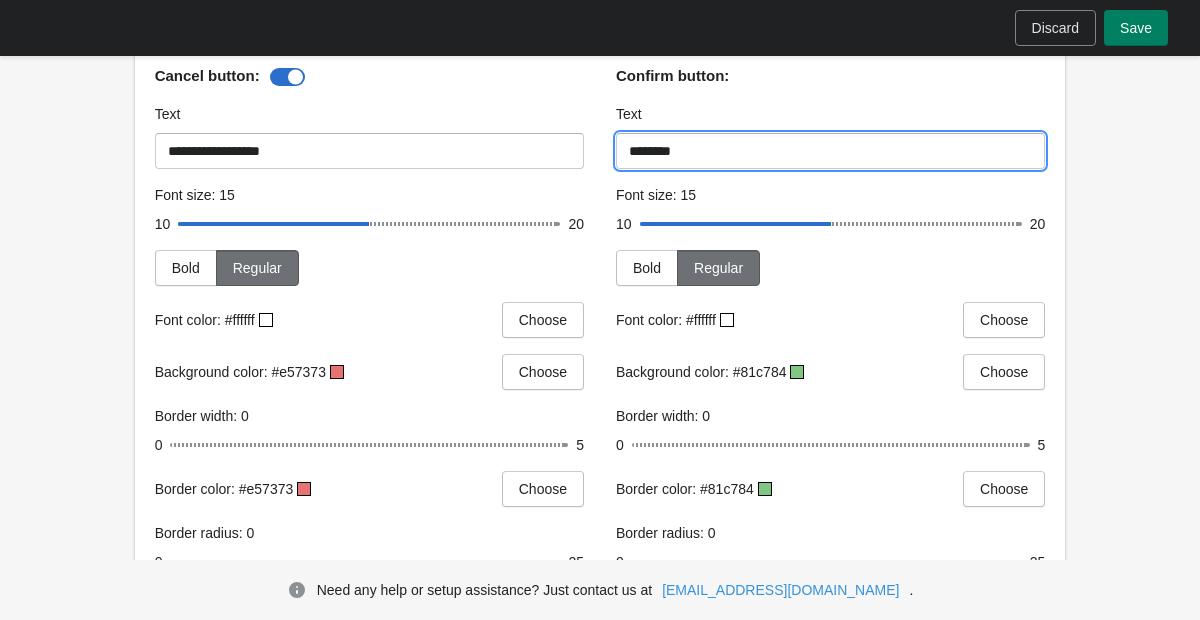 type on "********" 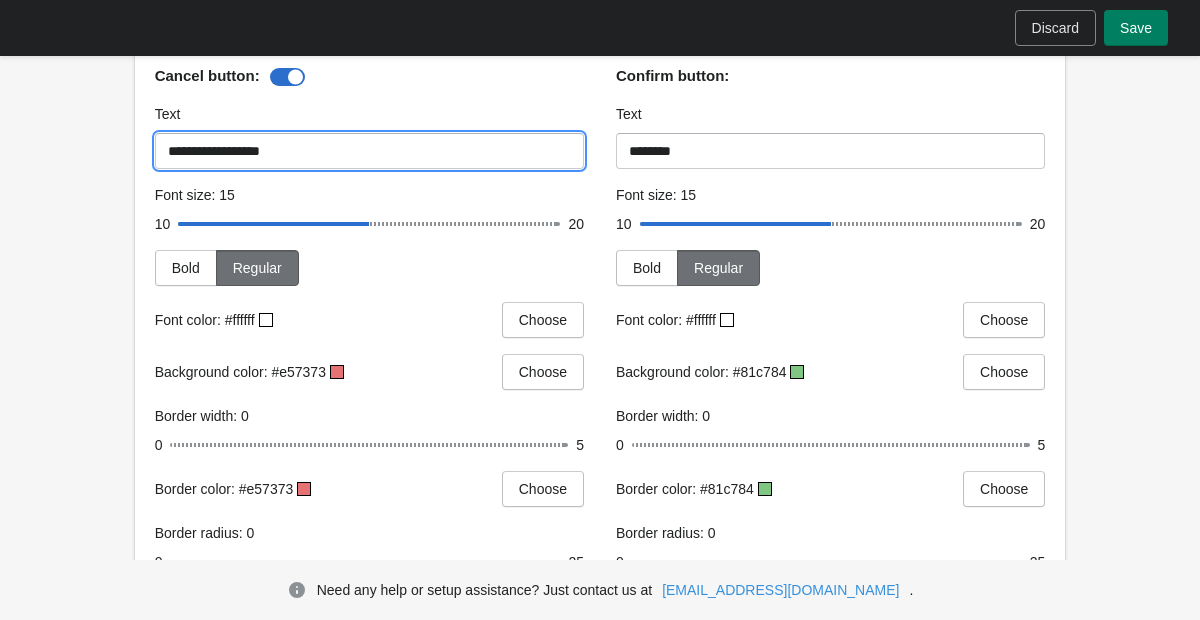drag, startPoint x: 370, startPoint y: 158, endPoint x: 86, endPoint y: 158, distance: 284 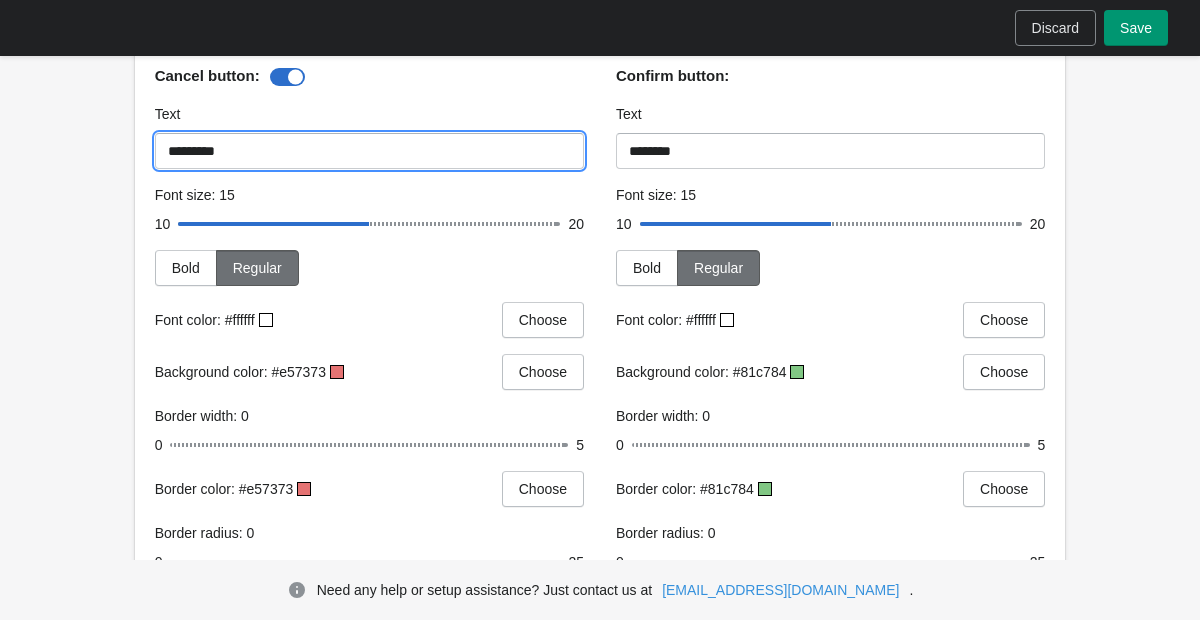 type on "*********" 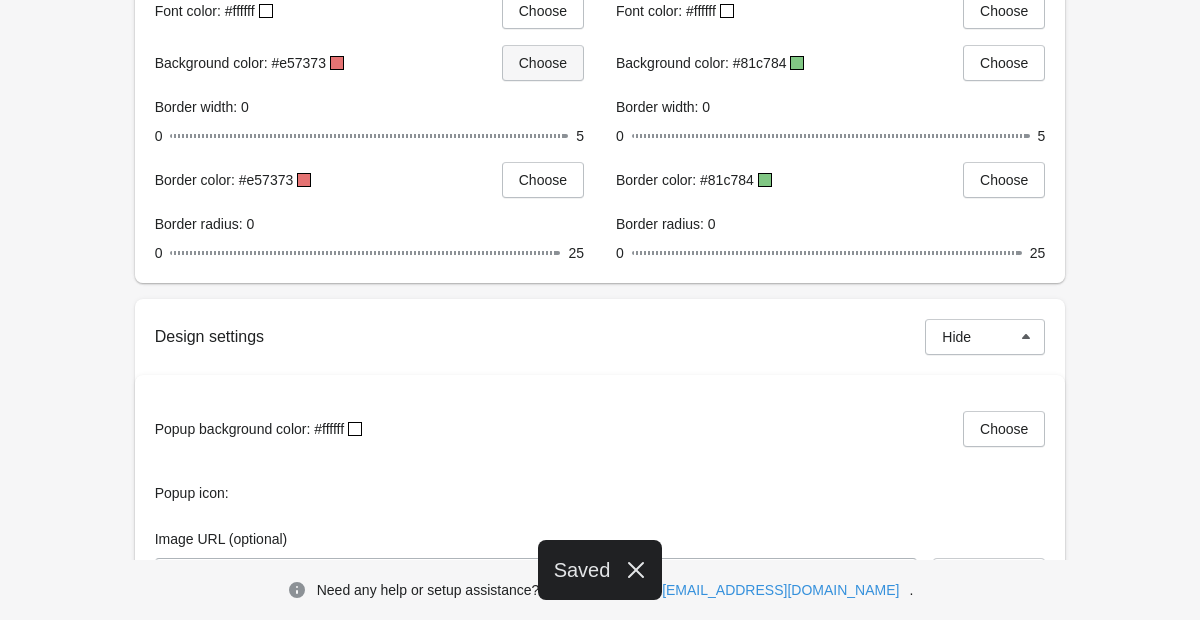 scroll, scrollTop: 1162, scrollLeft: 0, axis: vertical 